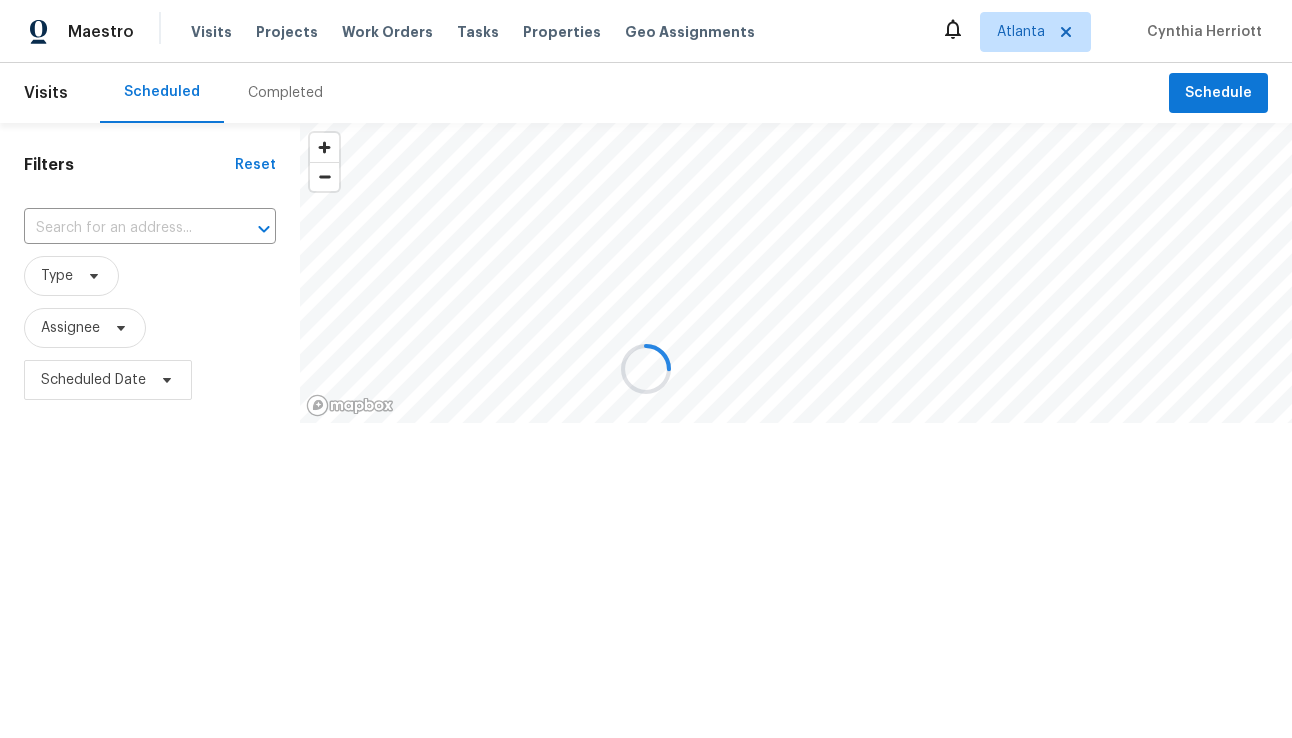 scroll, scrollTop: 0, scrollLeft: 0, axis: both 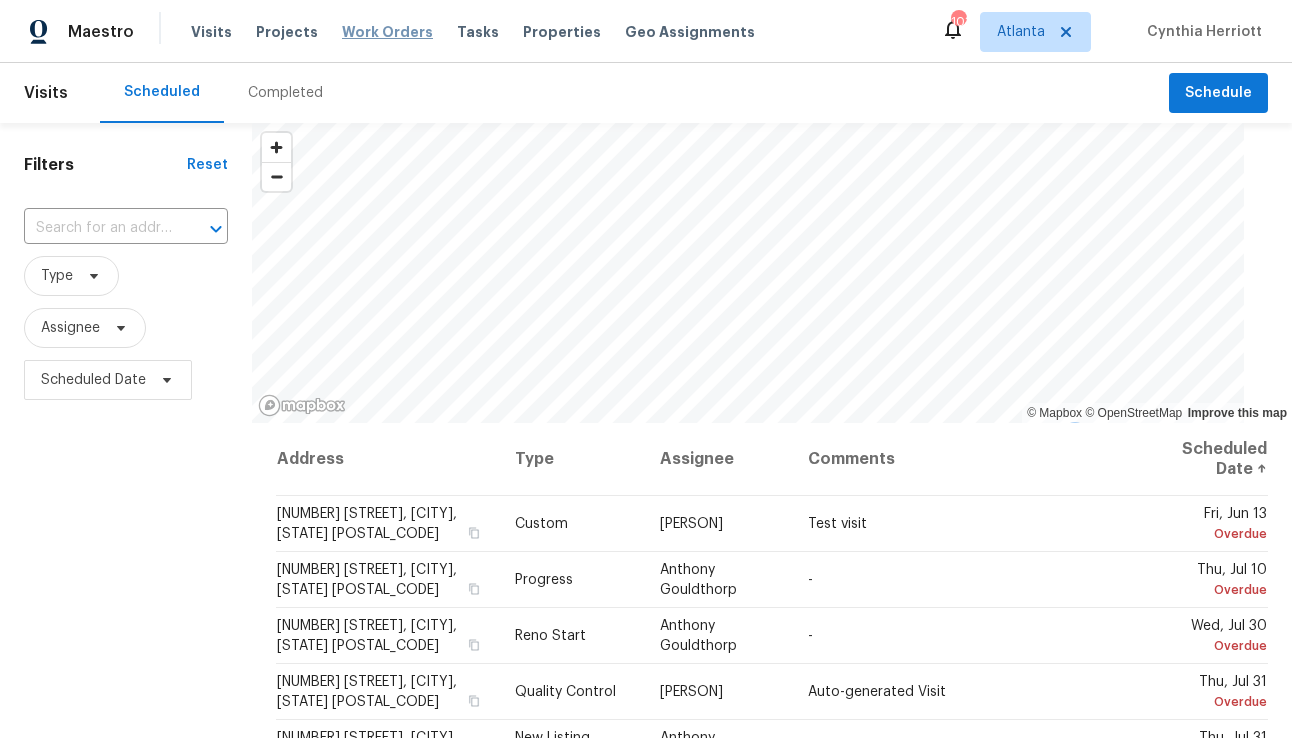 click on "Work Orders" at bounding box center (387, 32) 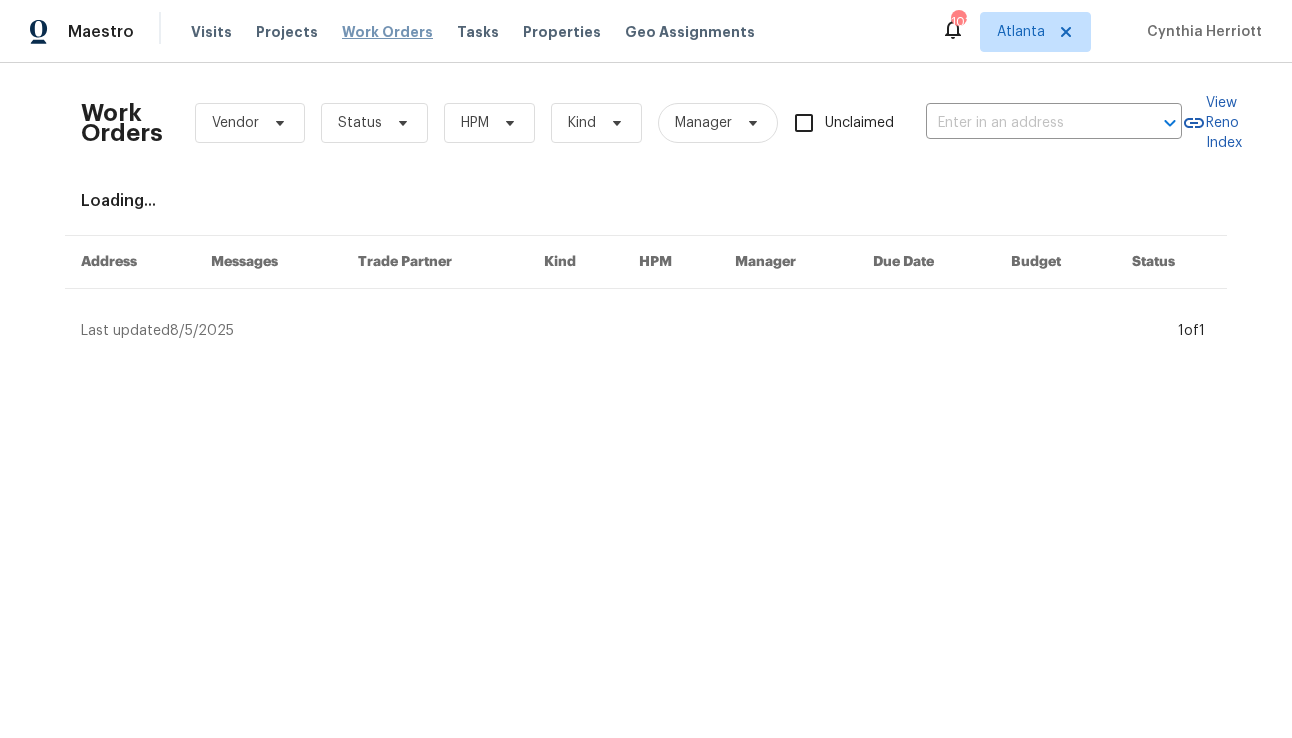 scroll, scrollTop: 0, scrollLeft: 0, axis: both 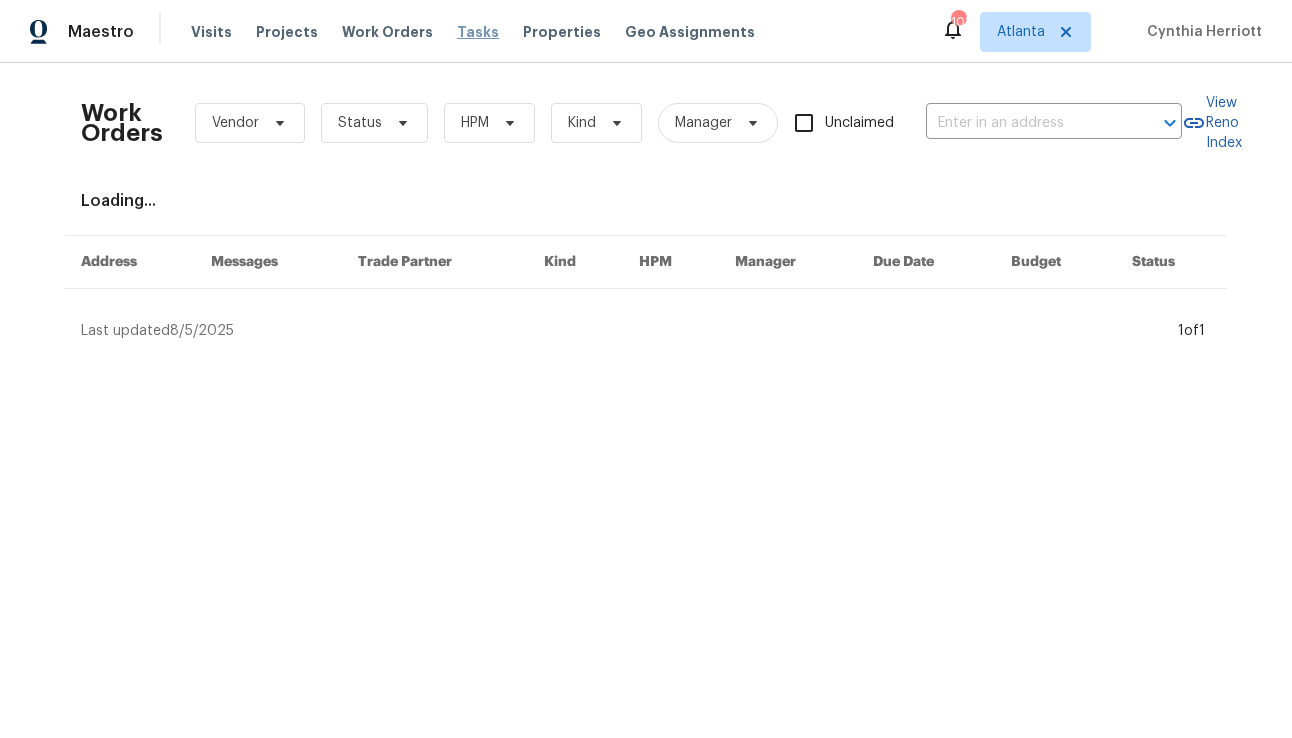 click on "Tasks" at bounding box center [478, 32] 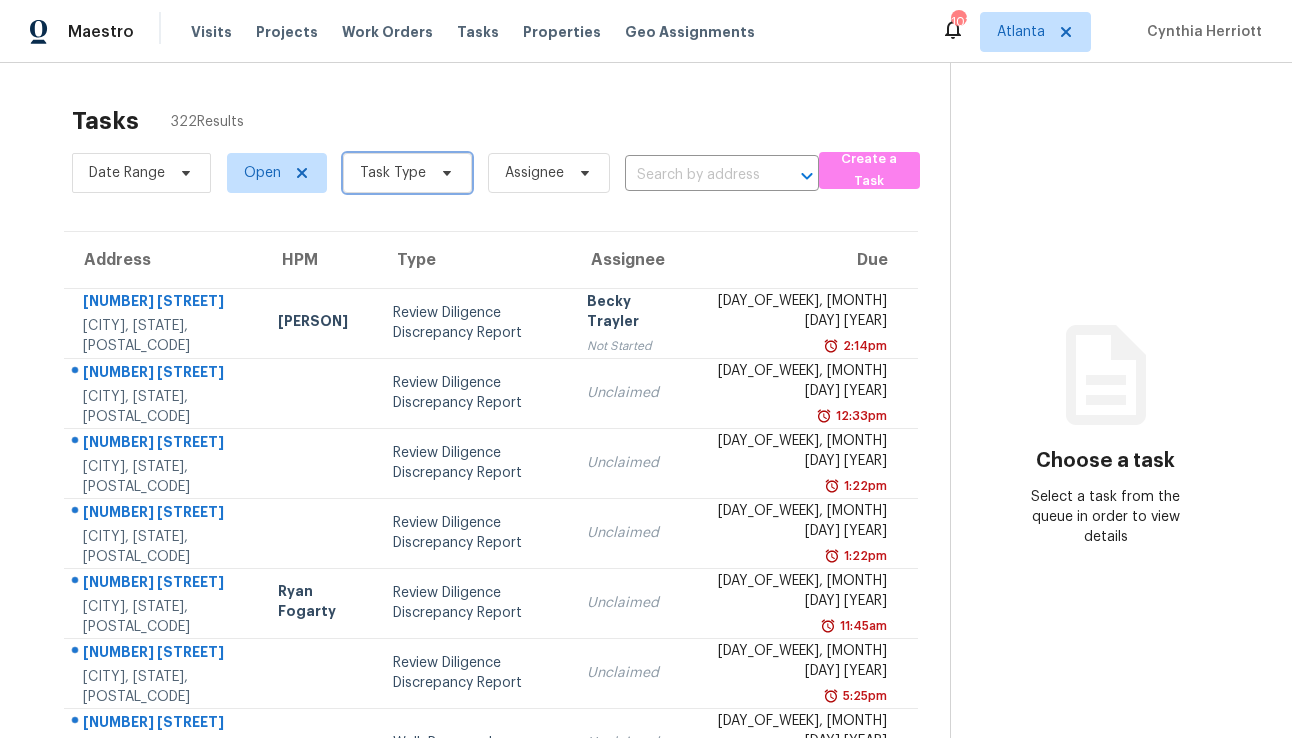 click on "Task Type" at bounding box center (393, 173) 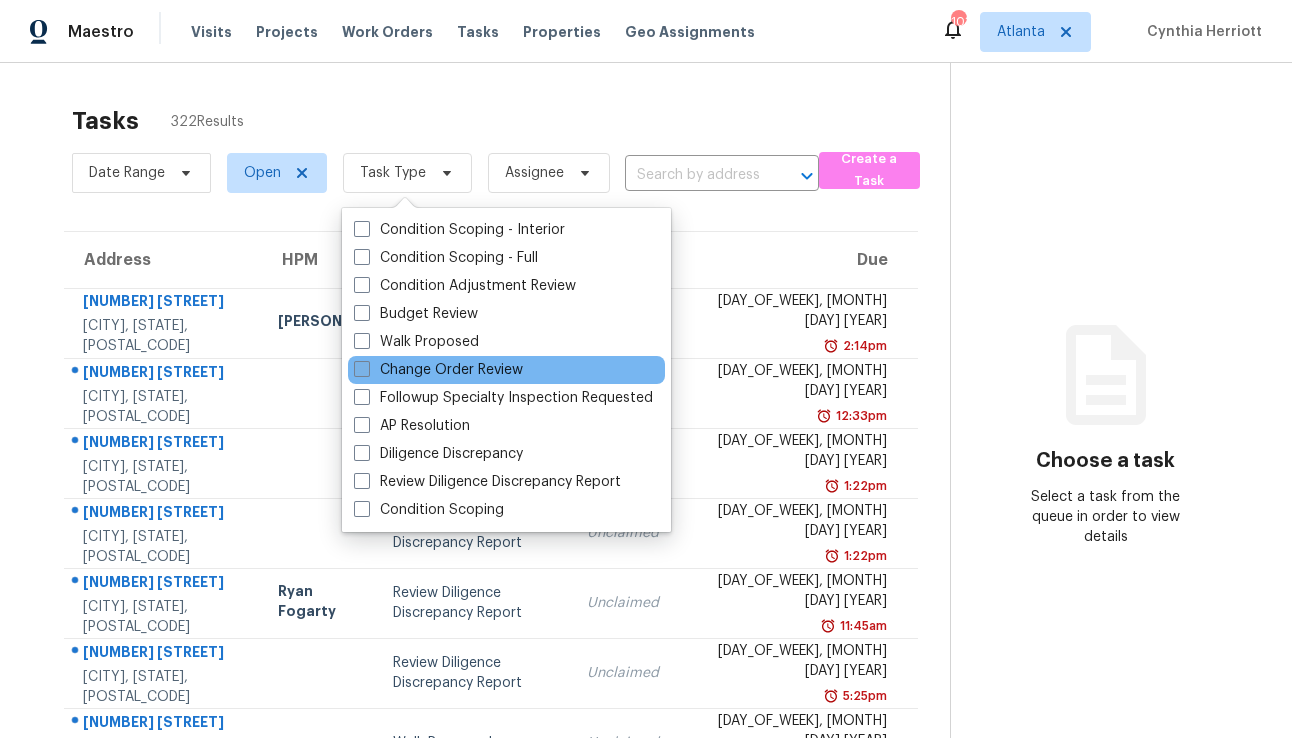click on "Change Order Review" at bounding box center [438, 370] 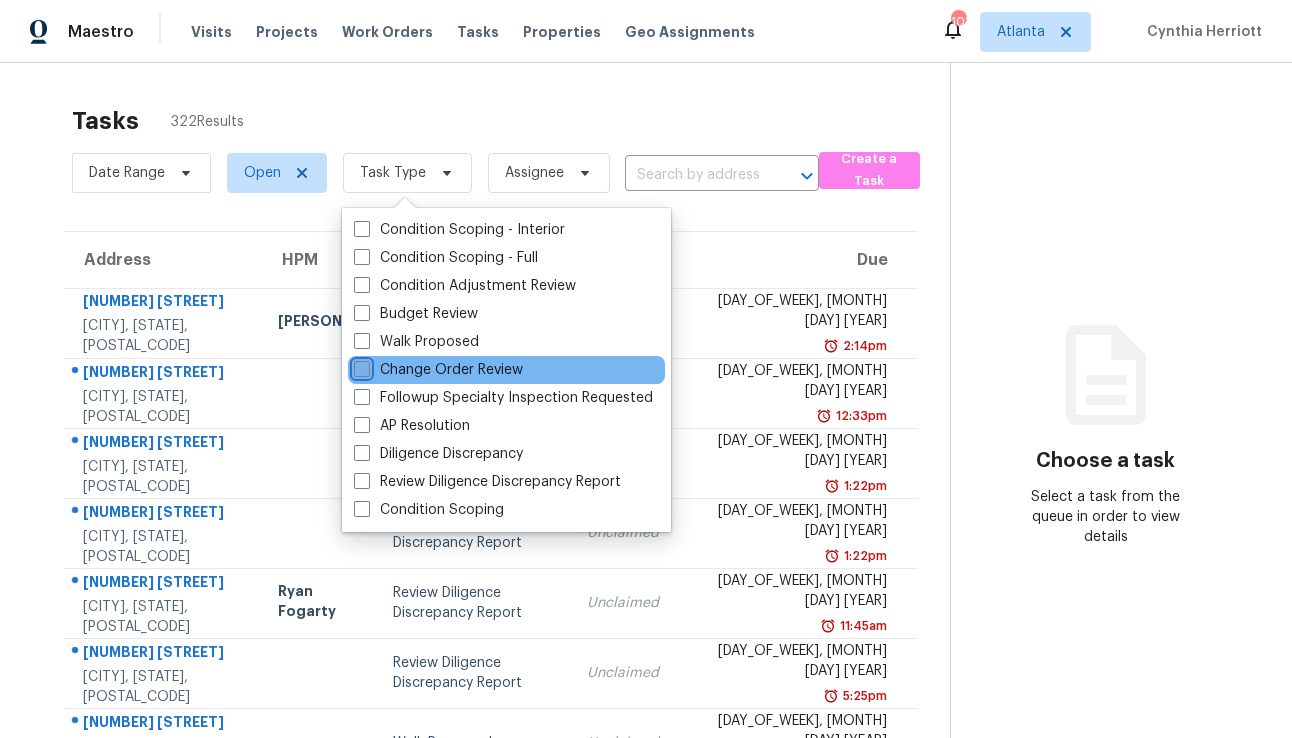 click on "Change Order Review" at bounding box center (360, 366) 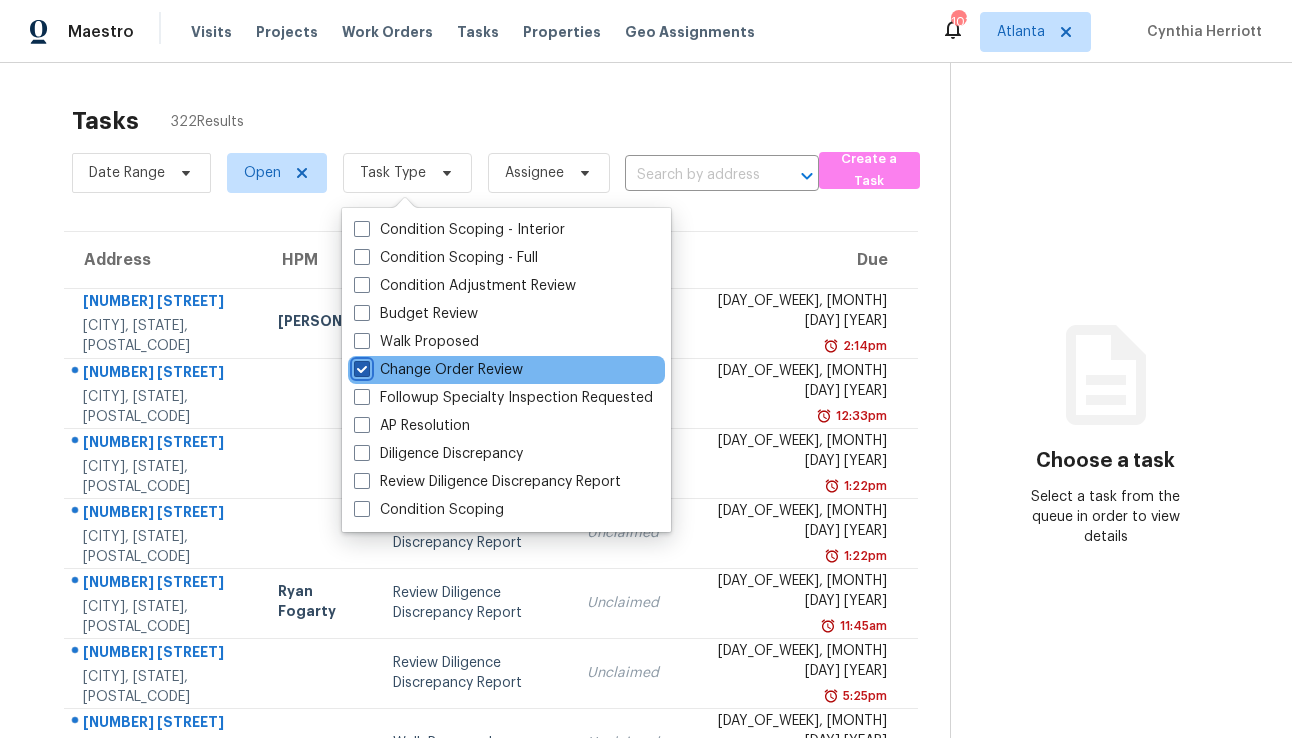 checkbox on "true" 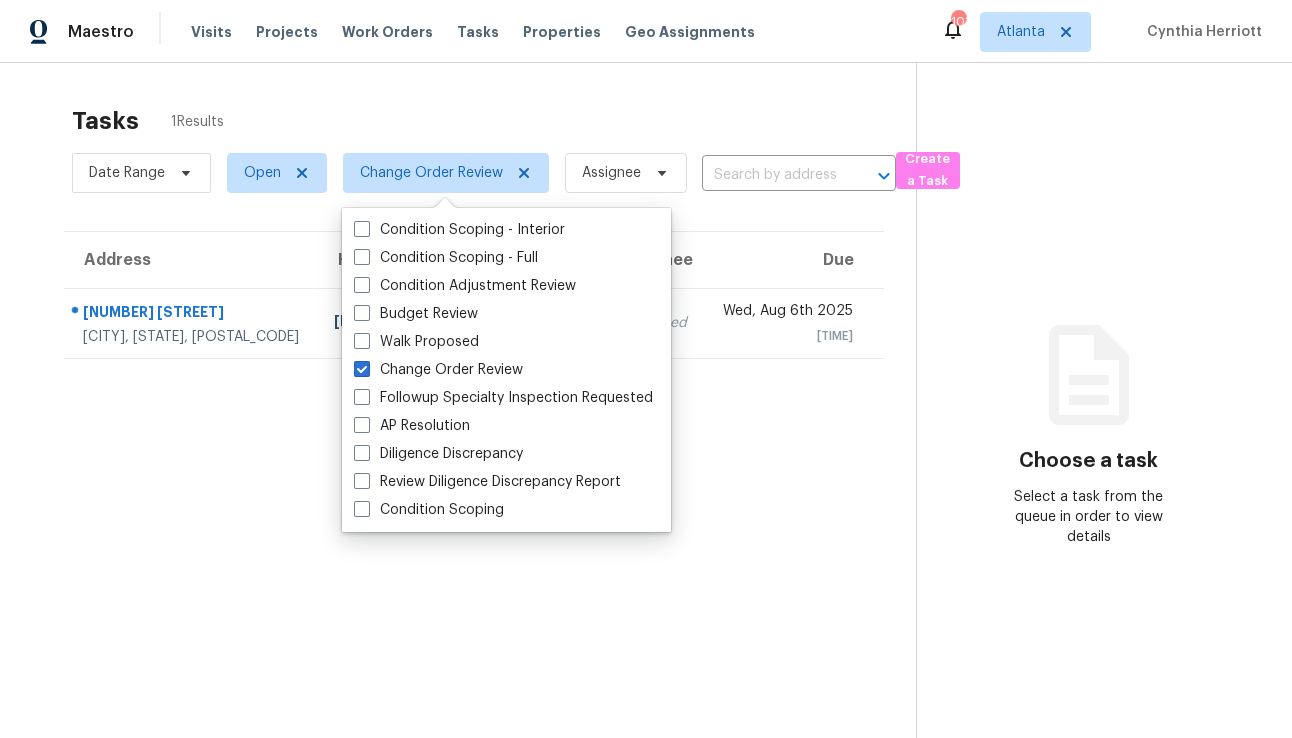click on "Tasks 1  Results Date Range Open Change Order Review Assignee ​ Create a Task Address HPM Type Assignee Due [NUMBER] [STREET]   [CITY], [STATE], [POSTAL_CODE] [PERSON] Change Order Review Unclaimed [MONTH] [DAY] [YEAR] [TIME]" at bounding box center [474, 448] 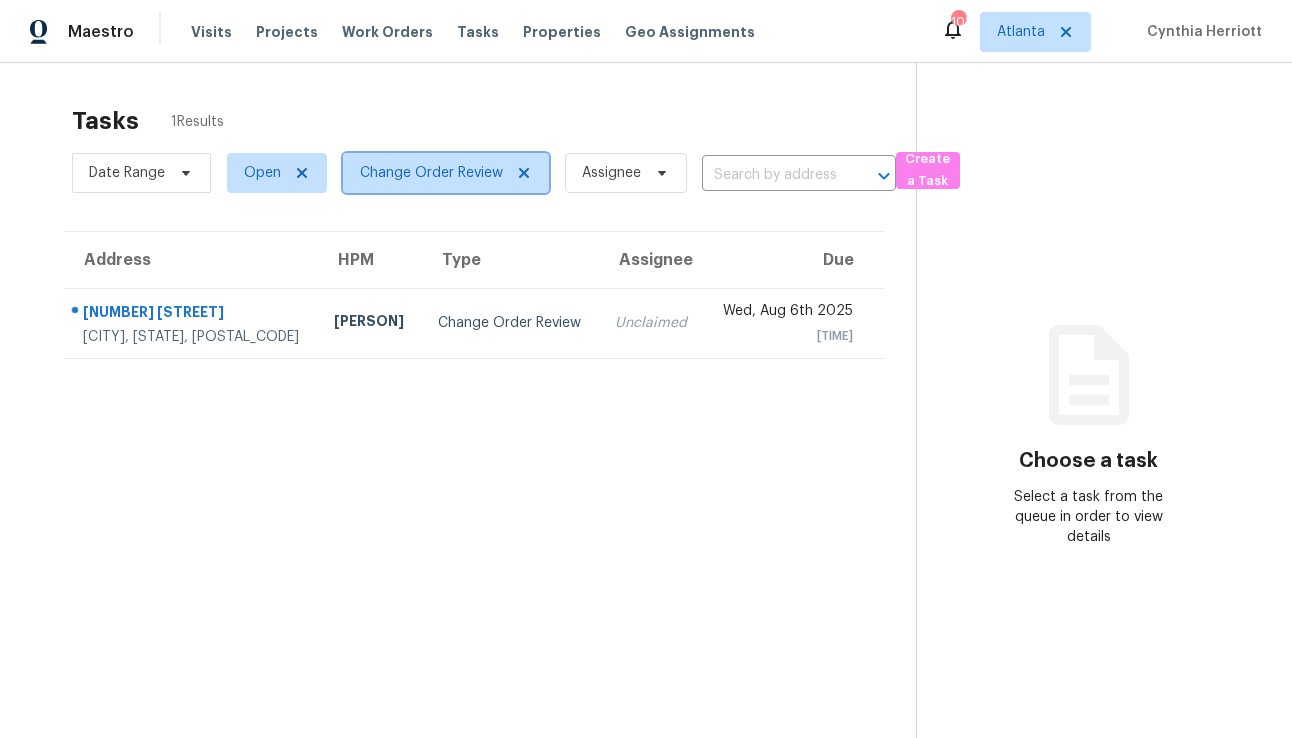 click 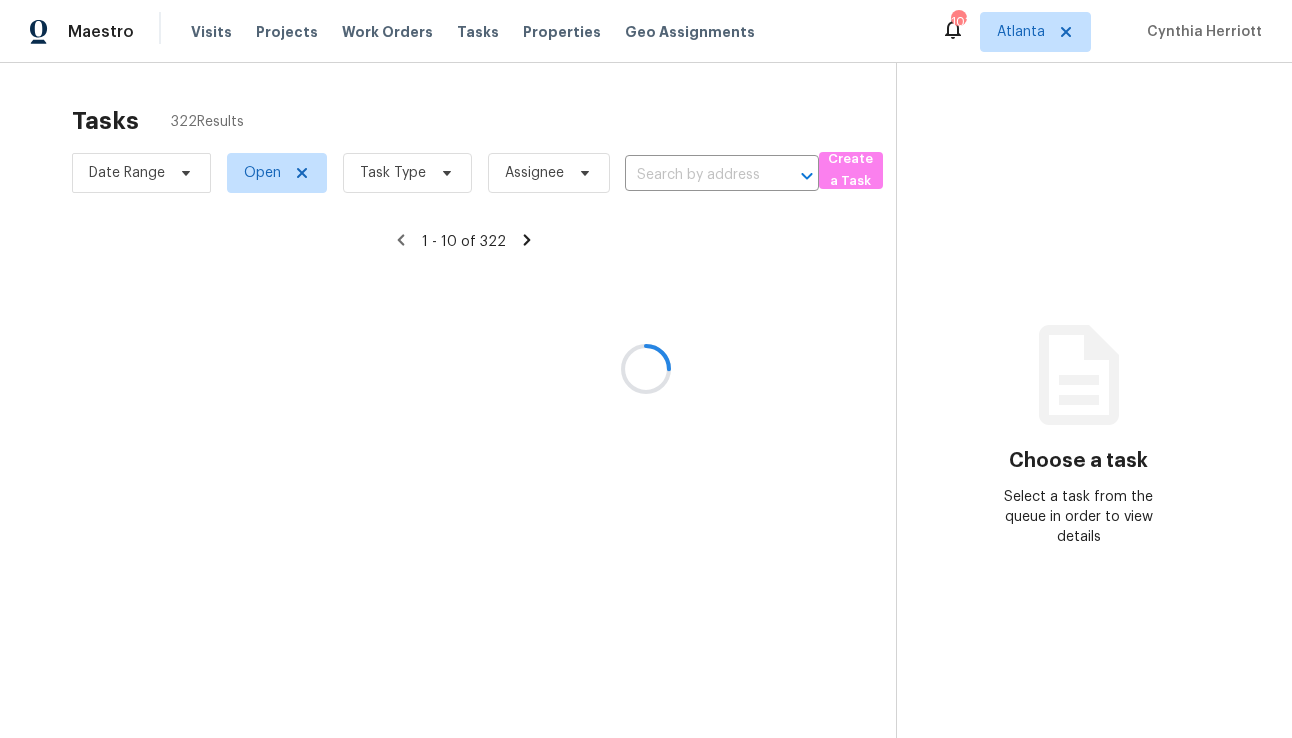 click at bounding box center [646, 369] 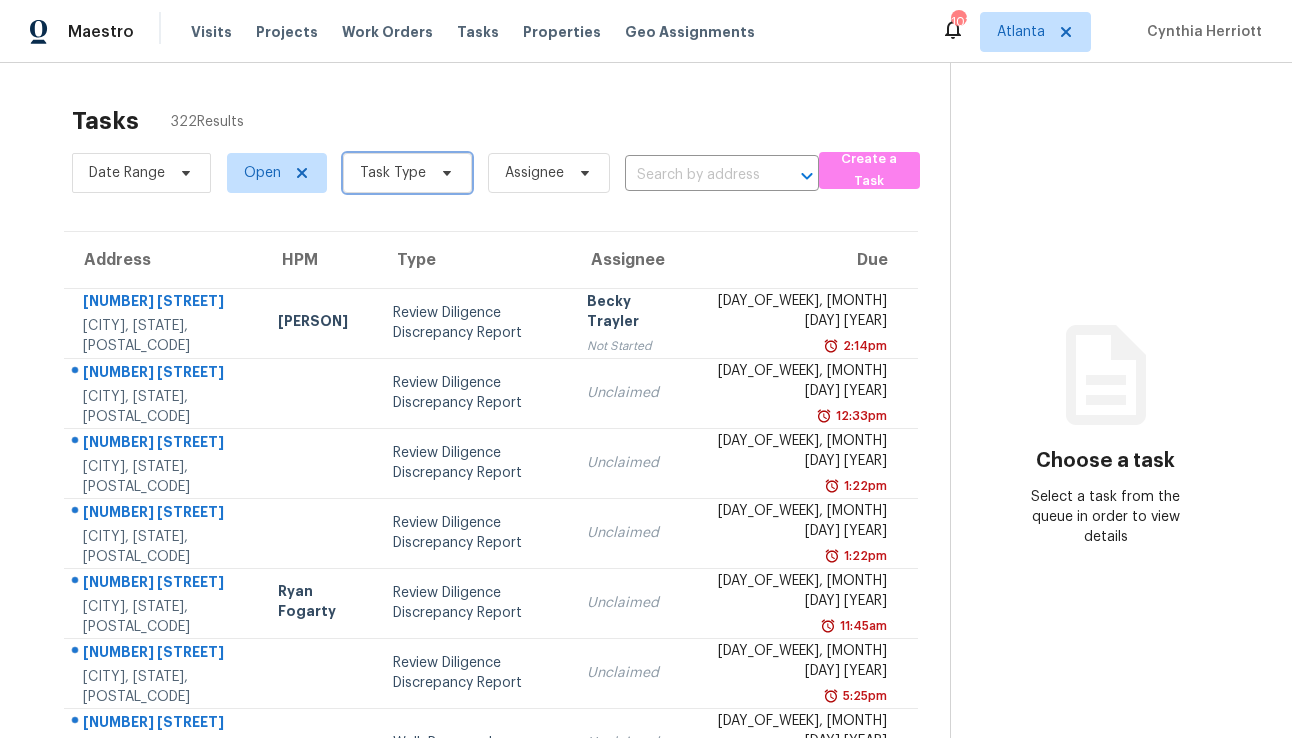 click on "Task Type" at bounding box center [393, 173] 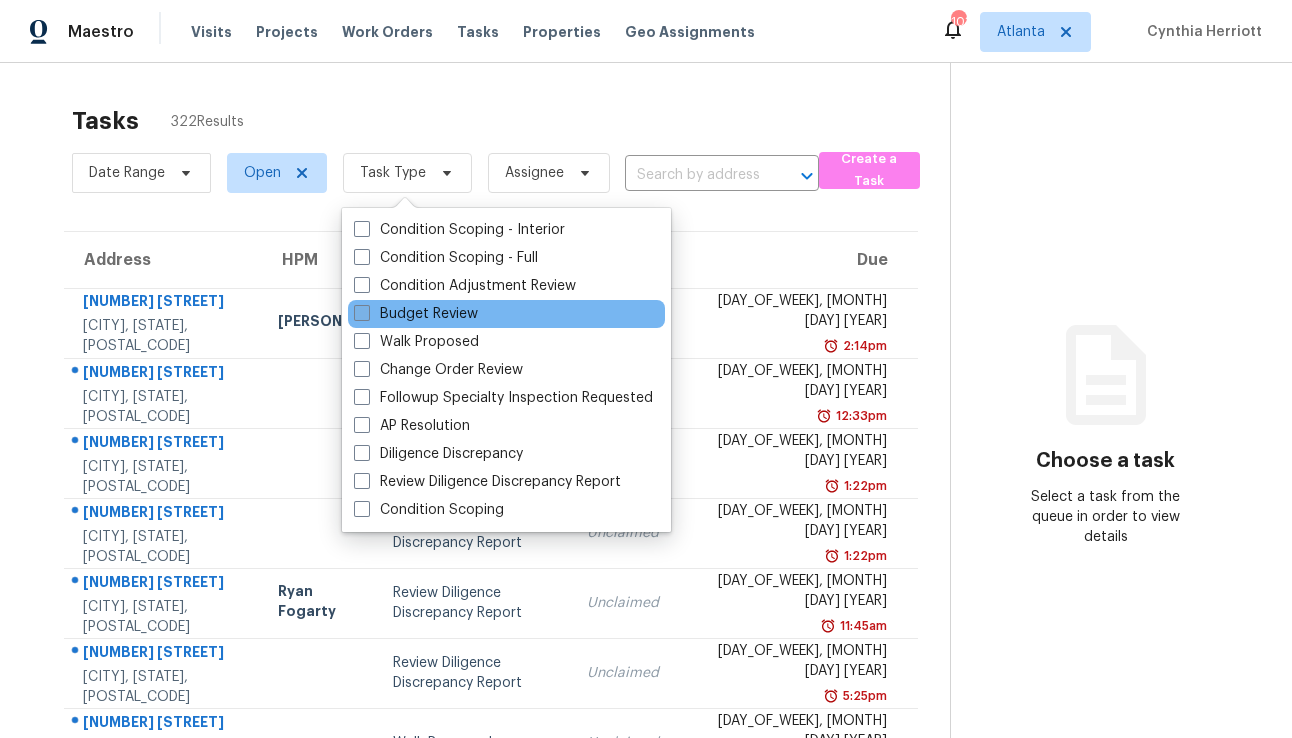 click on "Budget Review" at bounding box center [416, 314] 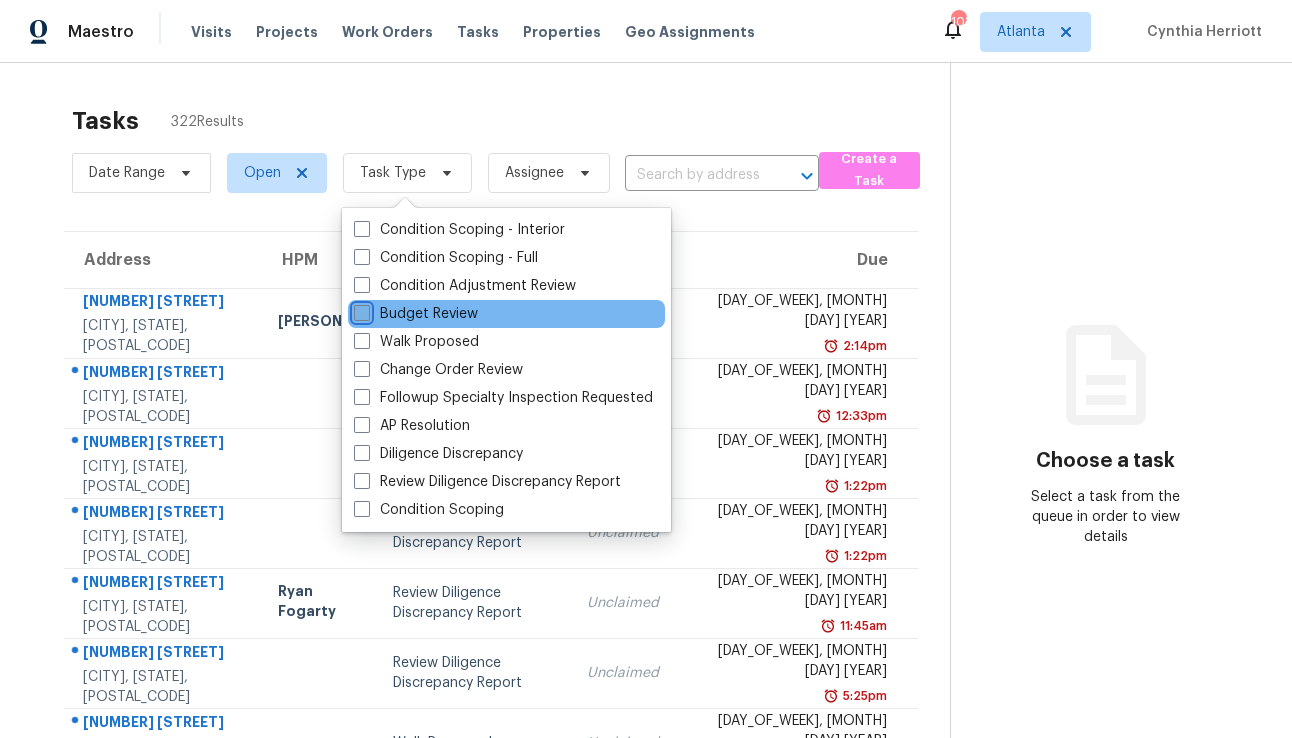 click on "Budget Review" at bounding box center (360, 310) 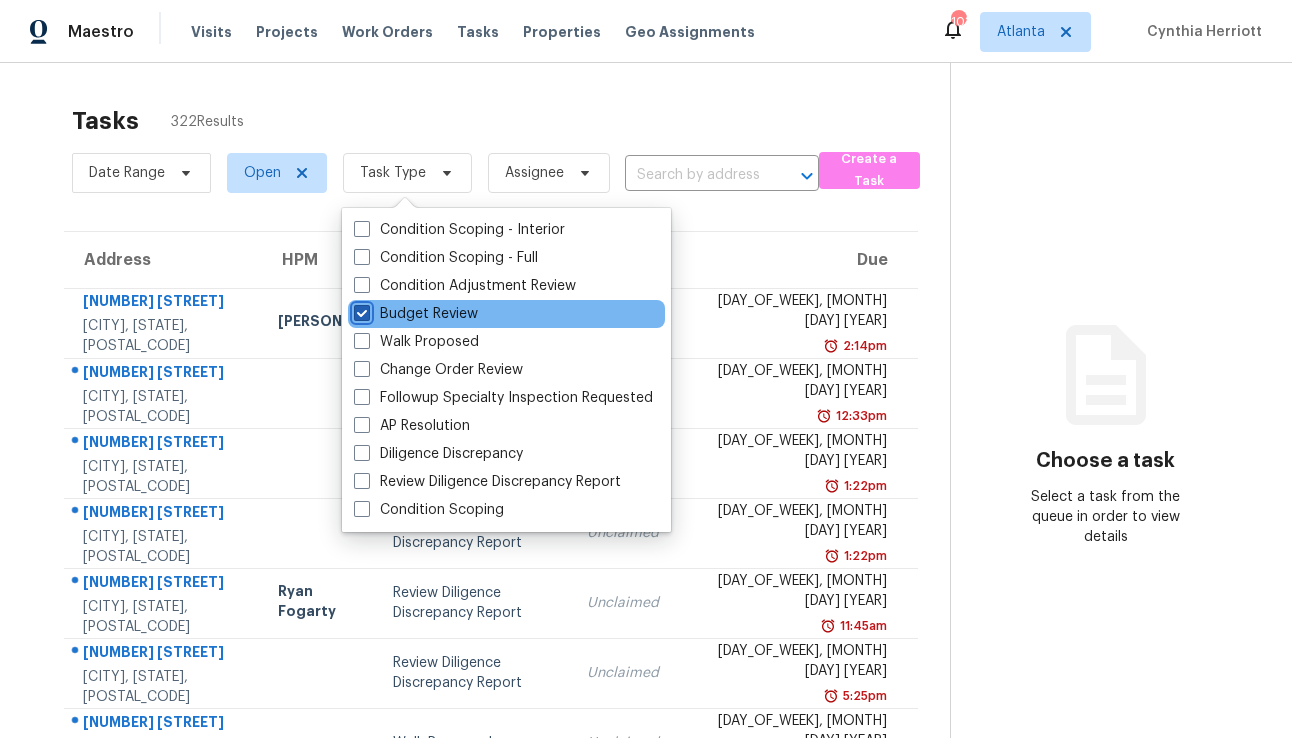 checkbox on "true" 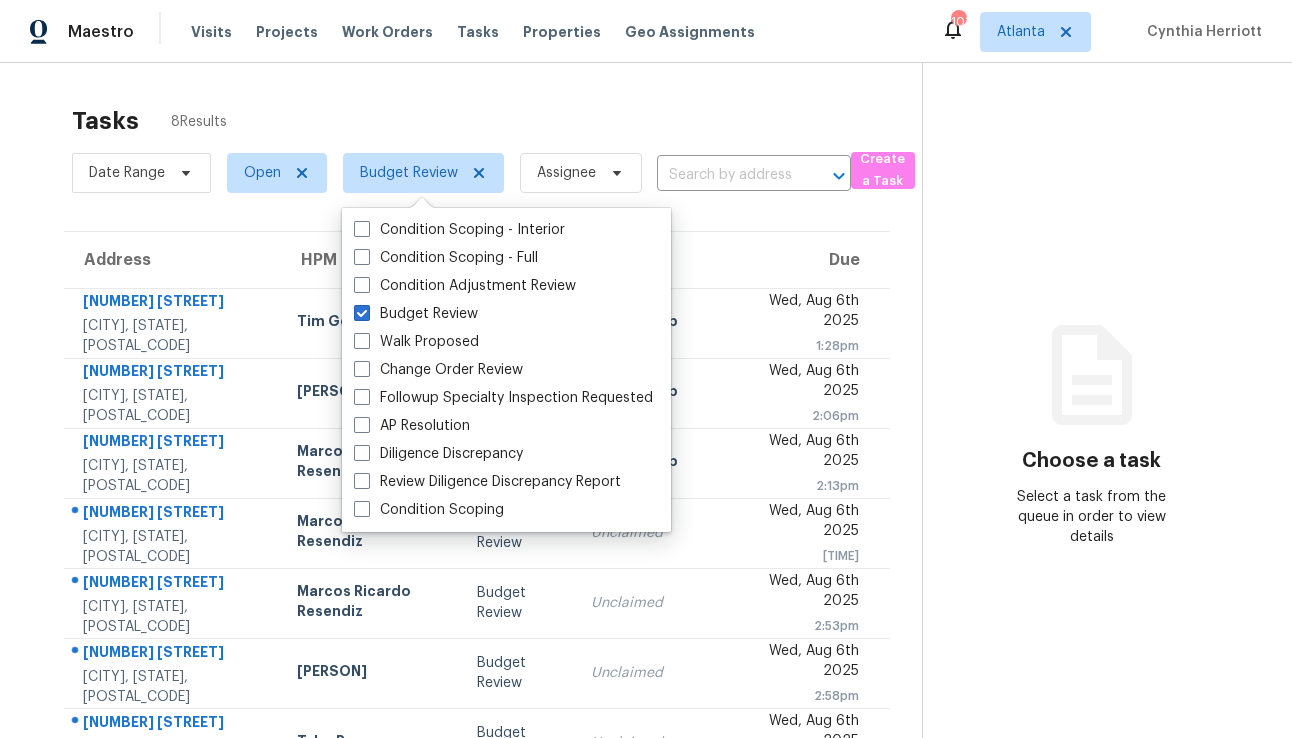 click on "Tasks 8  Results" at bounding box center (497, 121) 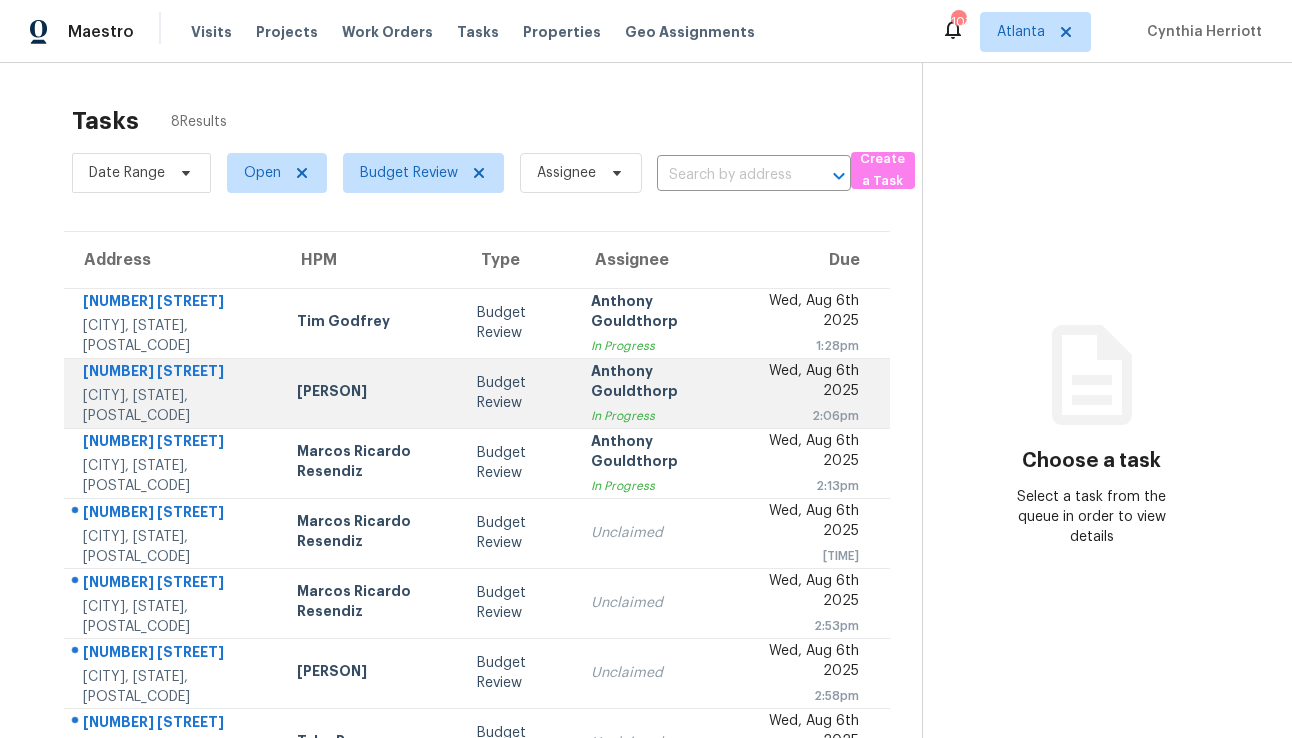 scroll, scrollTop: 126, scrollLeft: 0, axis: vertical 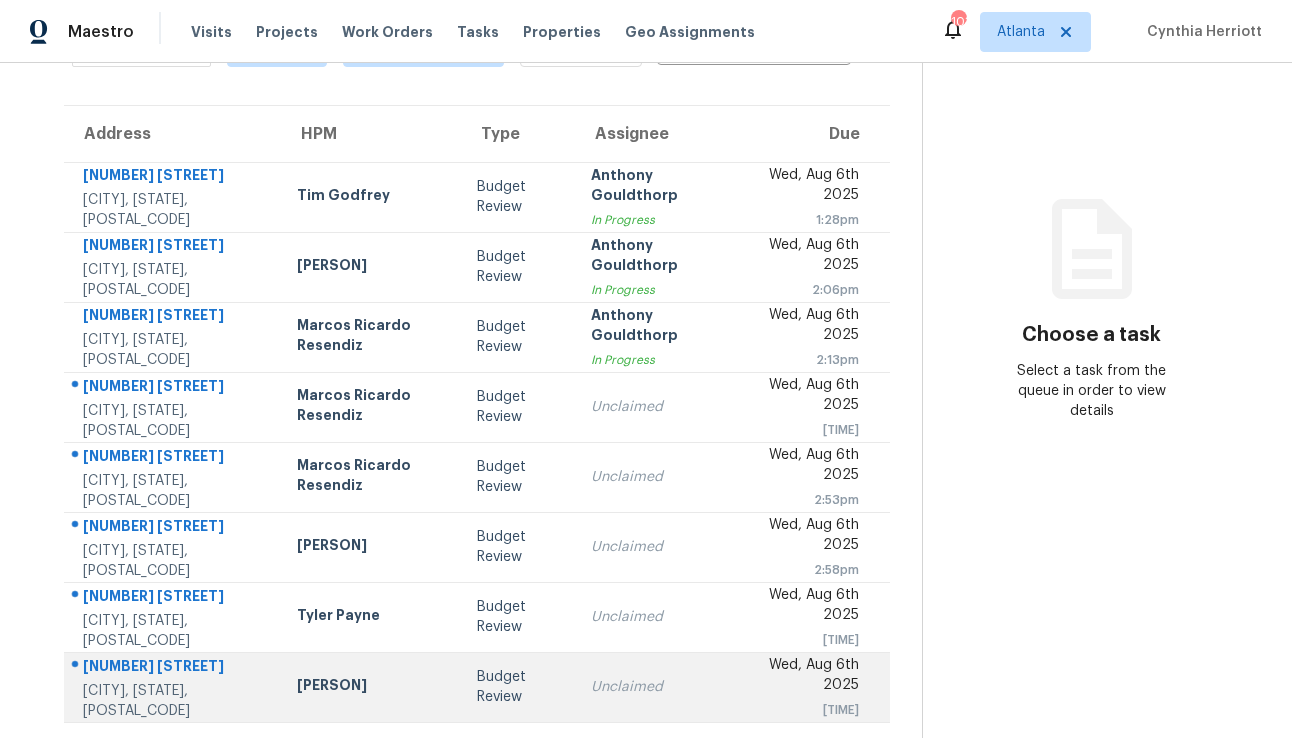 click on "Budget Review" at bounding box center [518, 687] 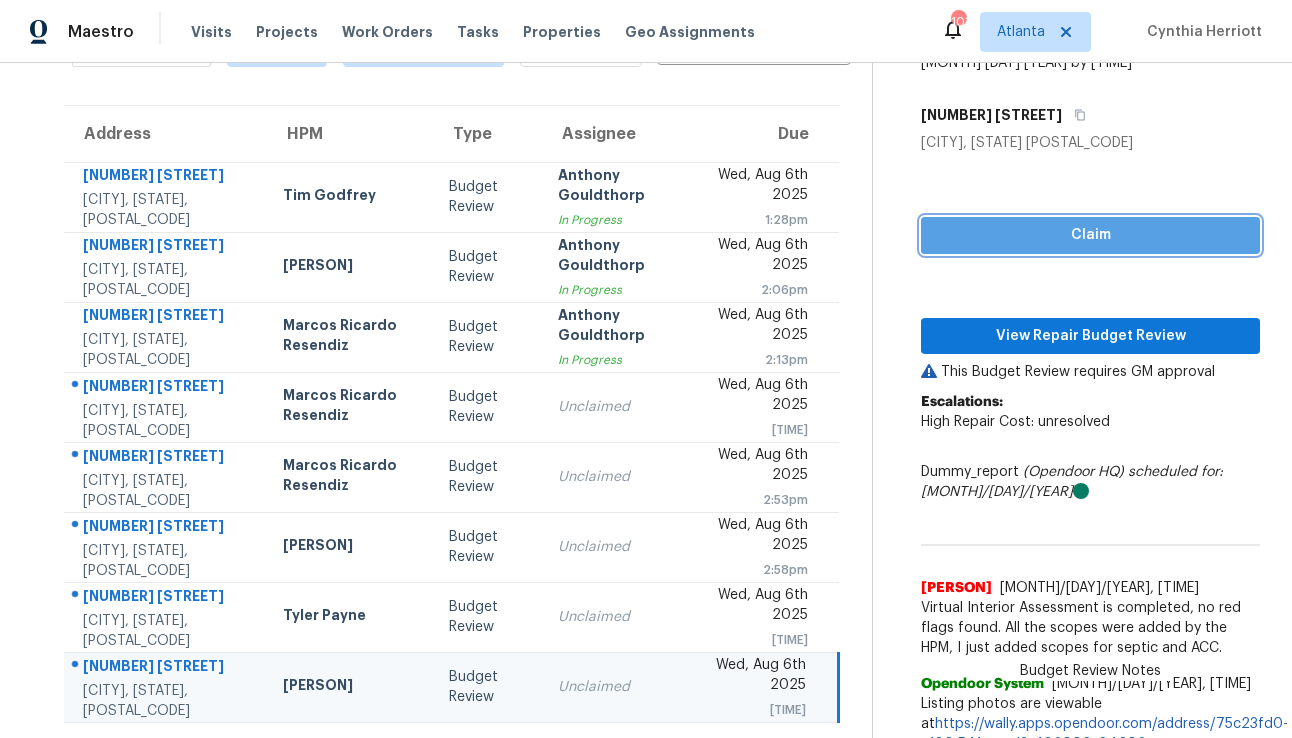 click on "Claim" at bounding box center [1090, 235] 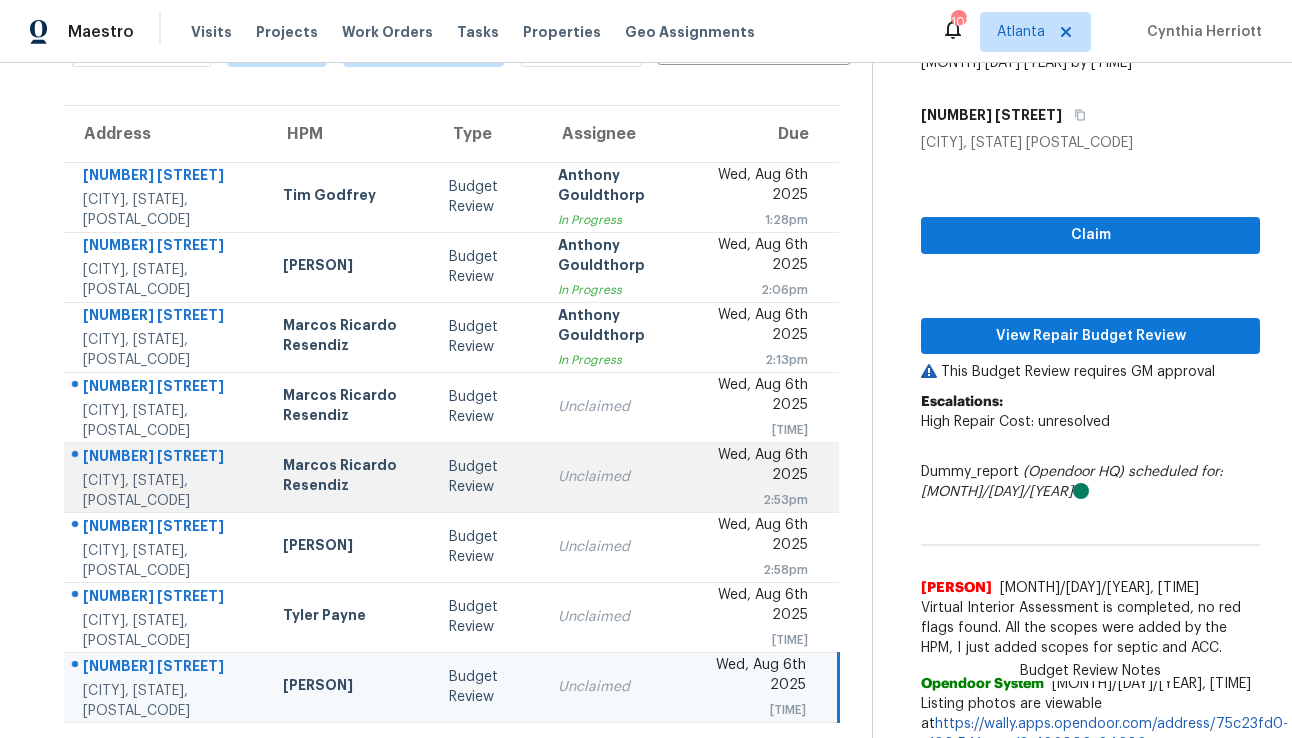 scroll, scrollTop: 152, scrollLeft: 0, axis: vertical 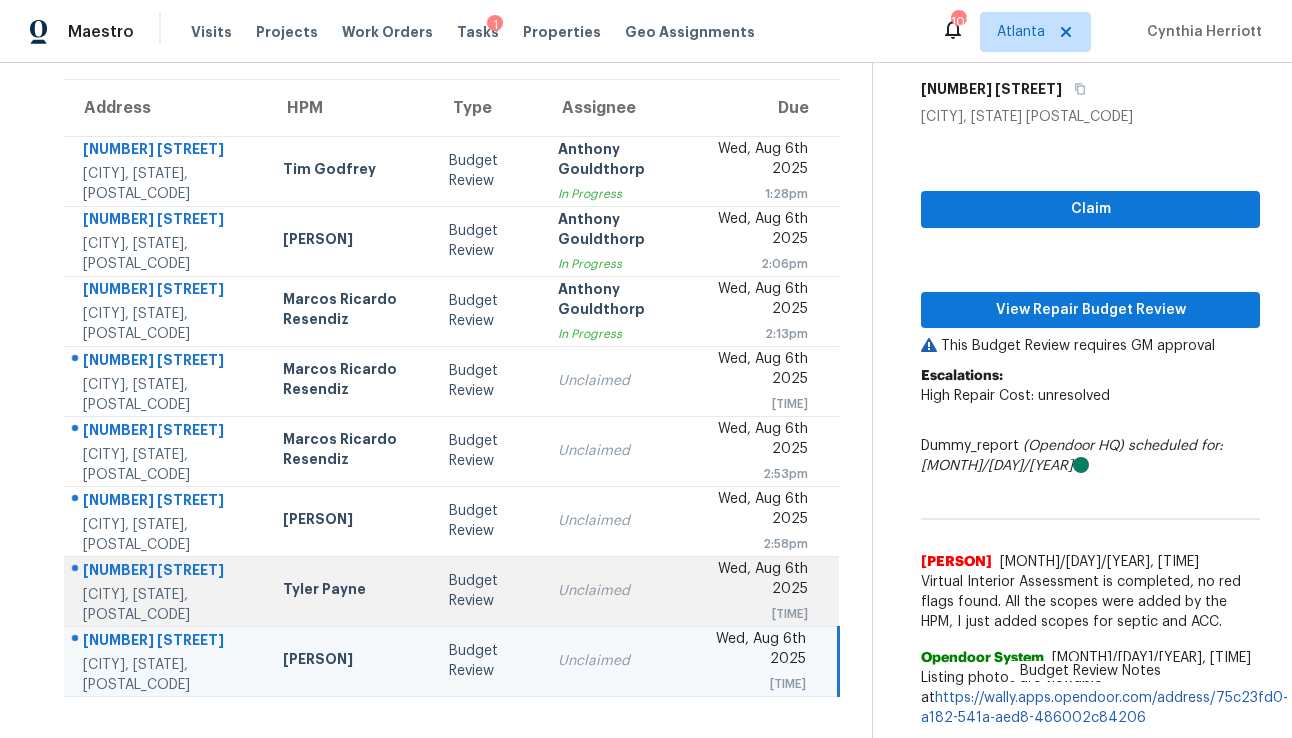click on "Unclaimed" at bounding box center (620, 591) 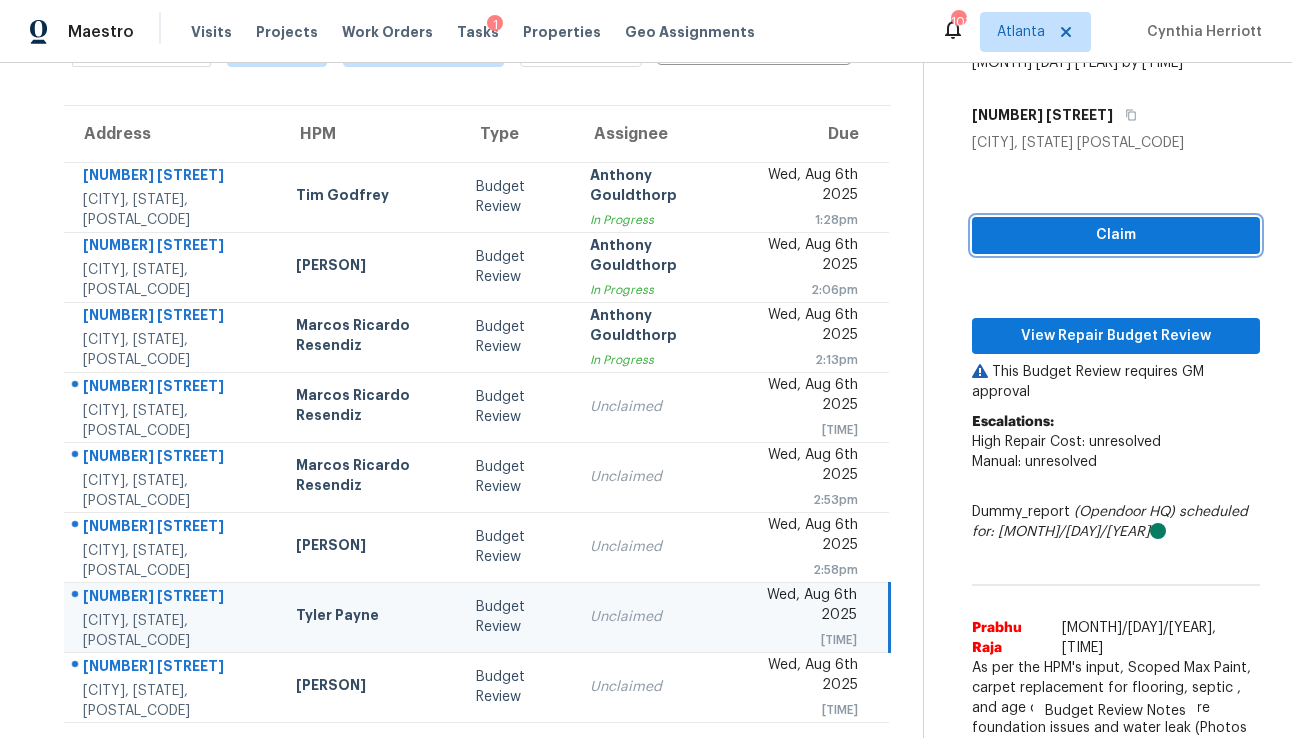 click on "Claim" at bounding box center (1116, 235) 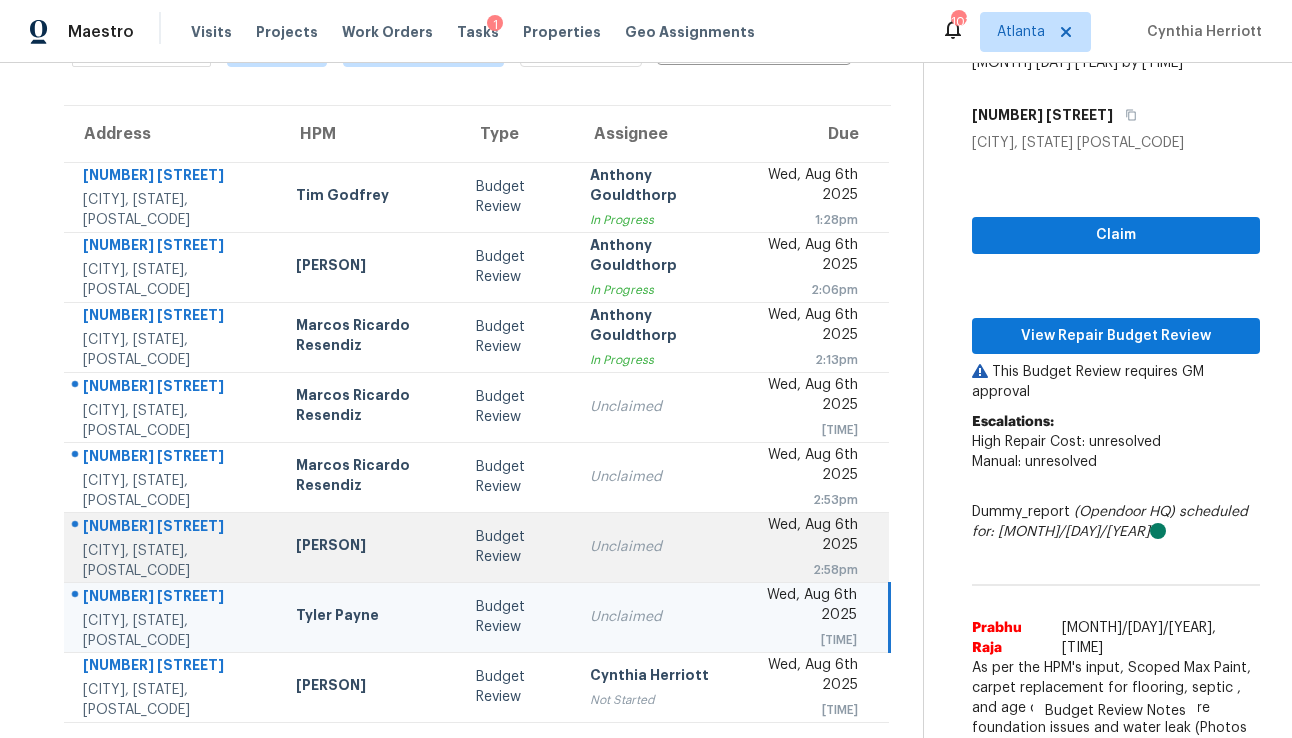 click on "Unclaimed" at bounding box center (655, 547) 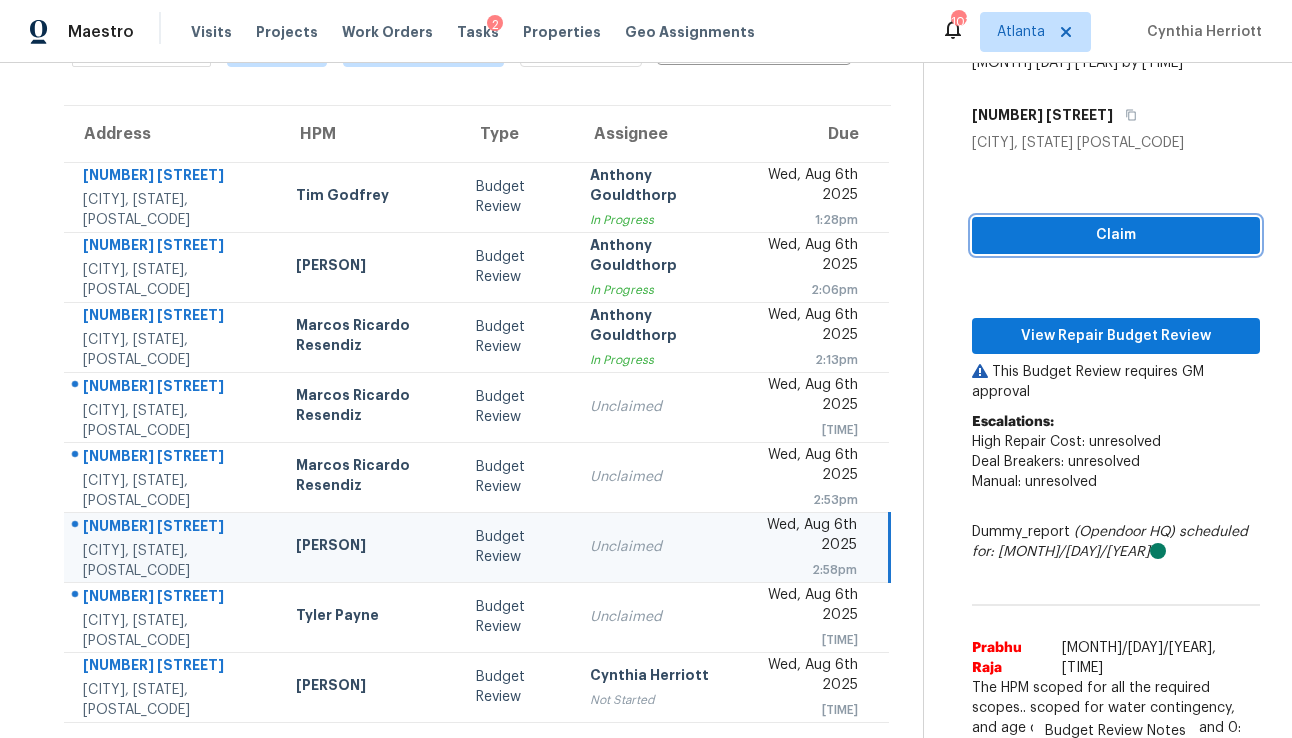 click on "Claim" at bounding box center (1116, 235) 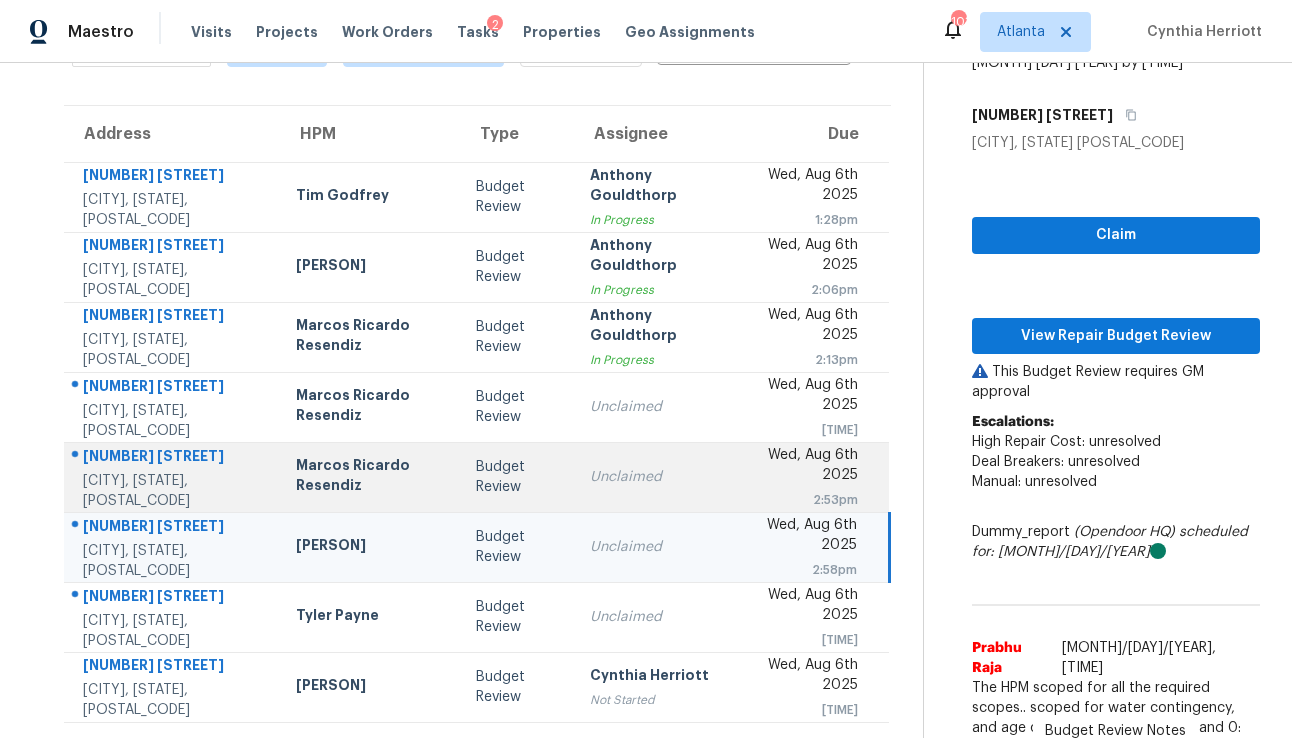 click on "Unclaimed" at bounding box center [655, 477] 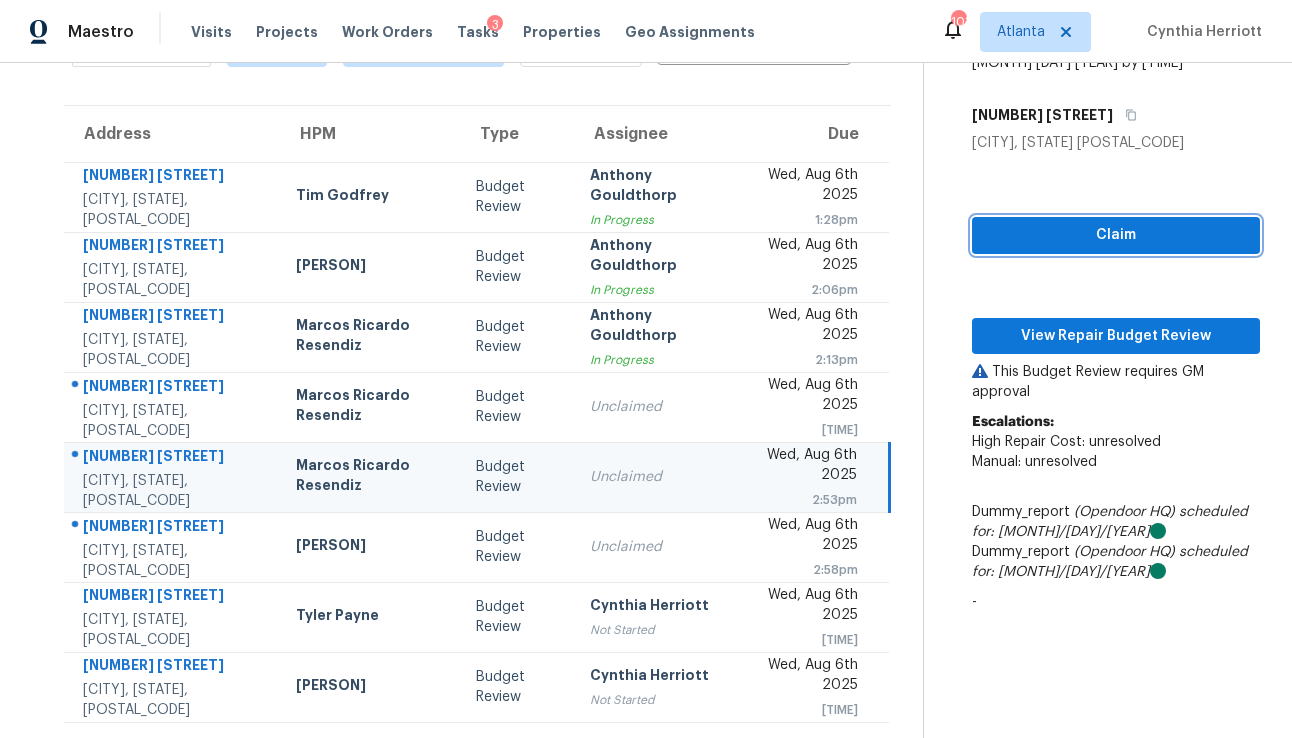 click on "Claim" at bounding box center (1116, 235) 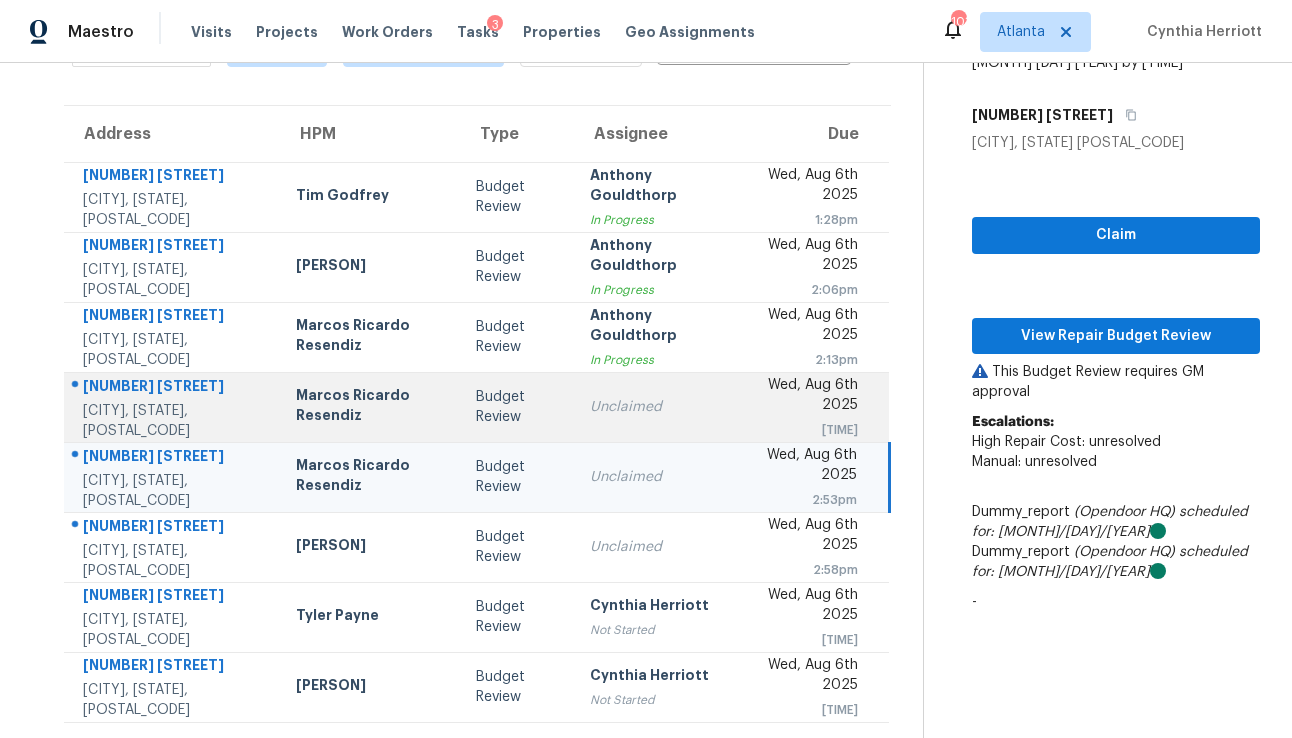 click on "Unclaimed" at bounding box center (655, 407) 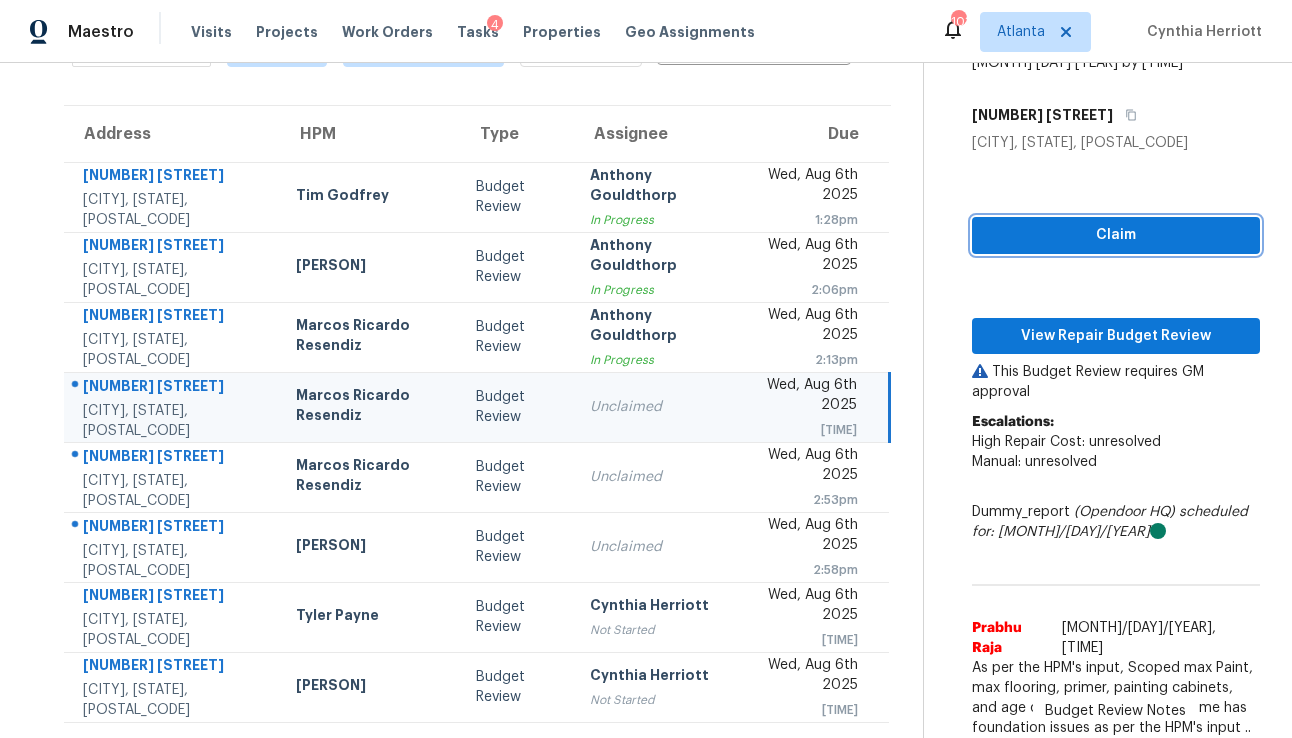click on "Claim" at bounding box center [1116, 235] 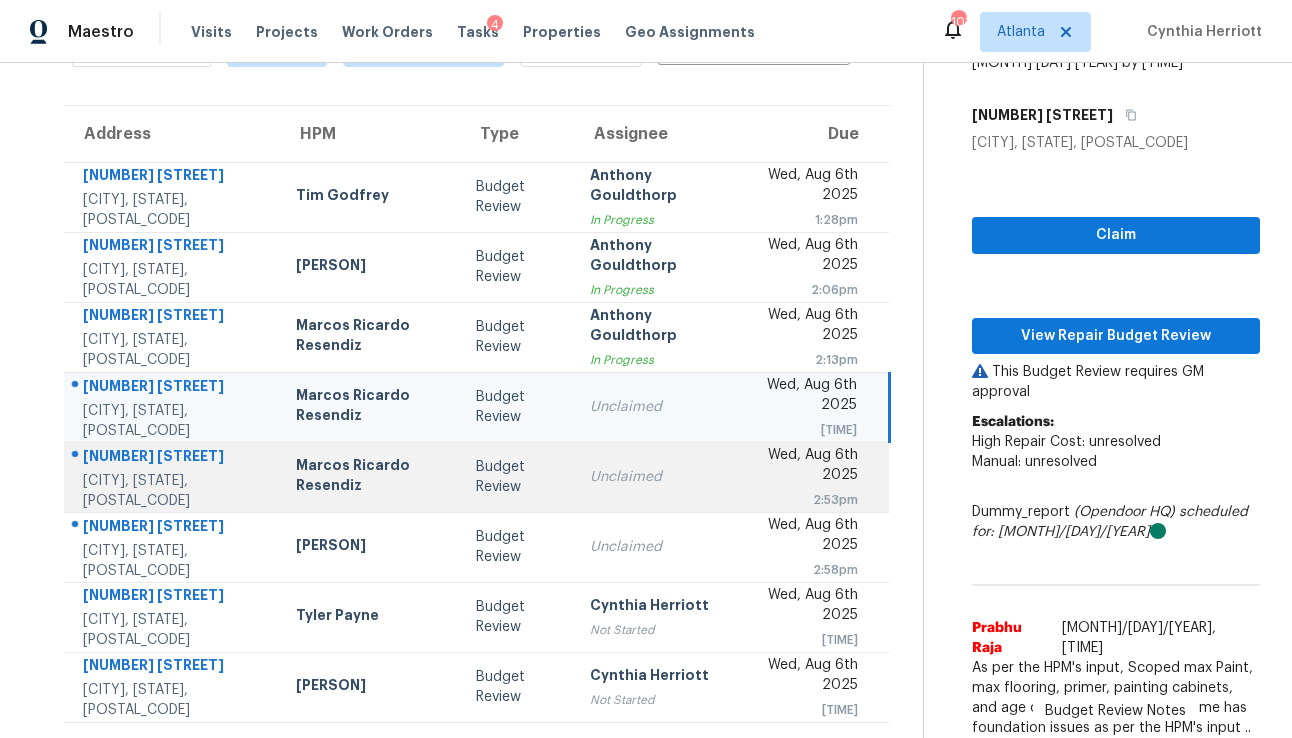 scroll, scrollTop: 196, scrollLeft: 0, axis: vertical 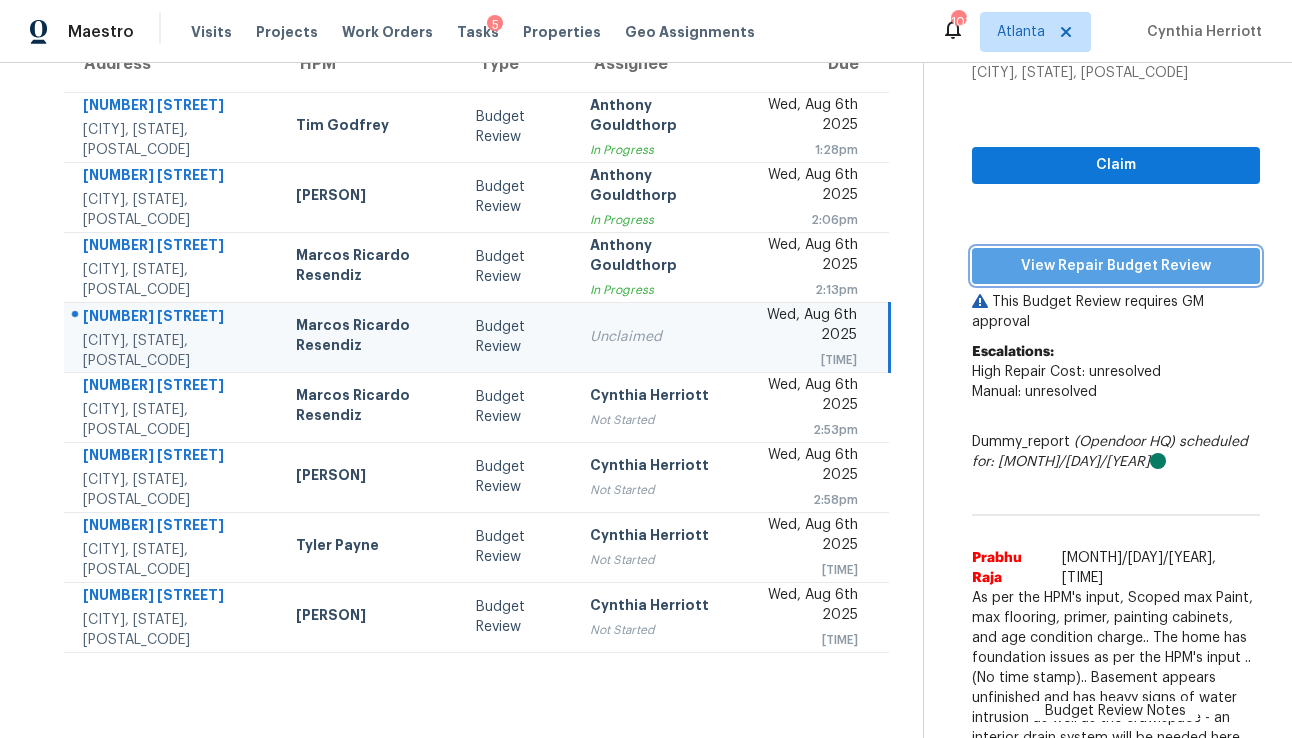 click on "View Repair Budget Review" at bounding box center (1116, 266) 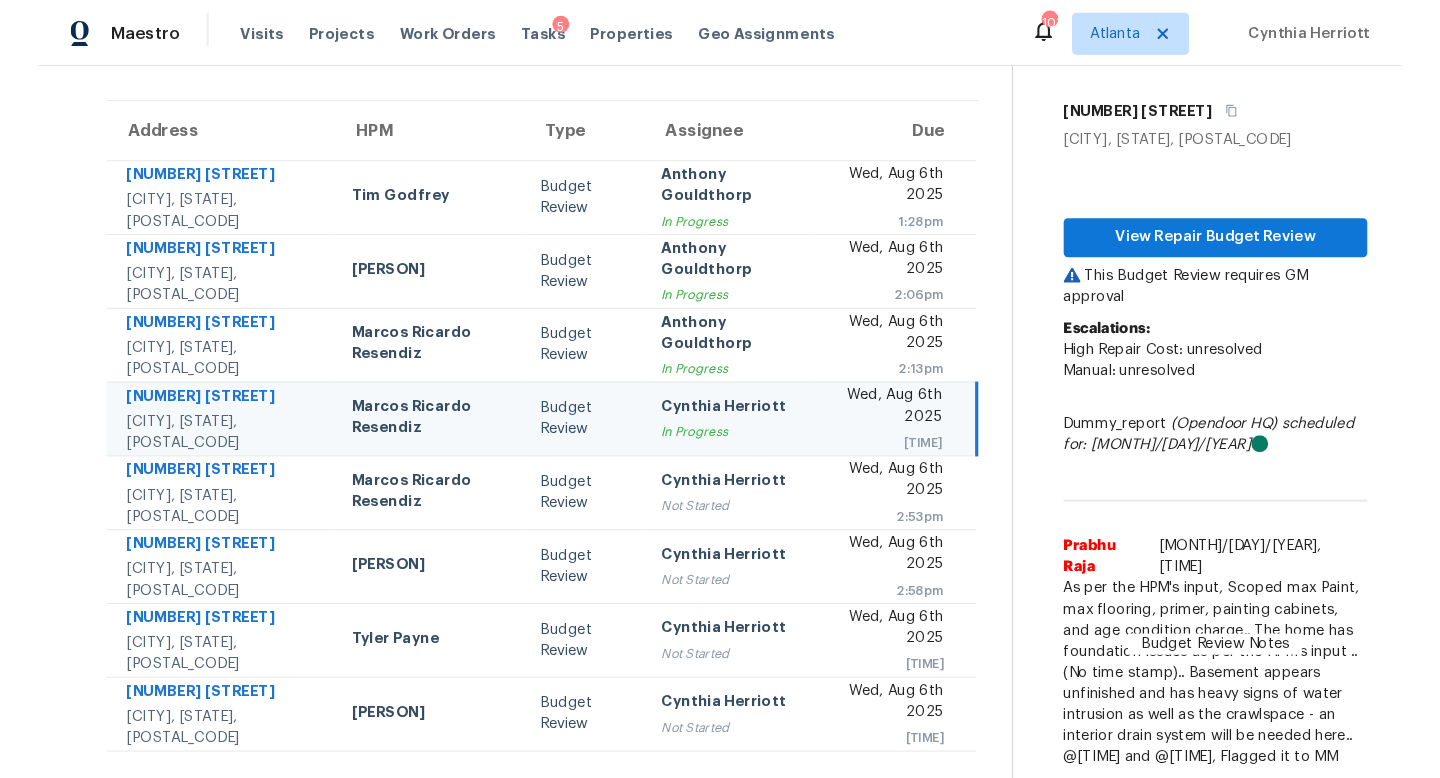 scroll, scrollTop: 86, scrollLeft: 0, axis: vertical 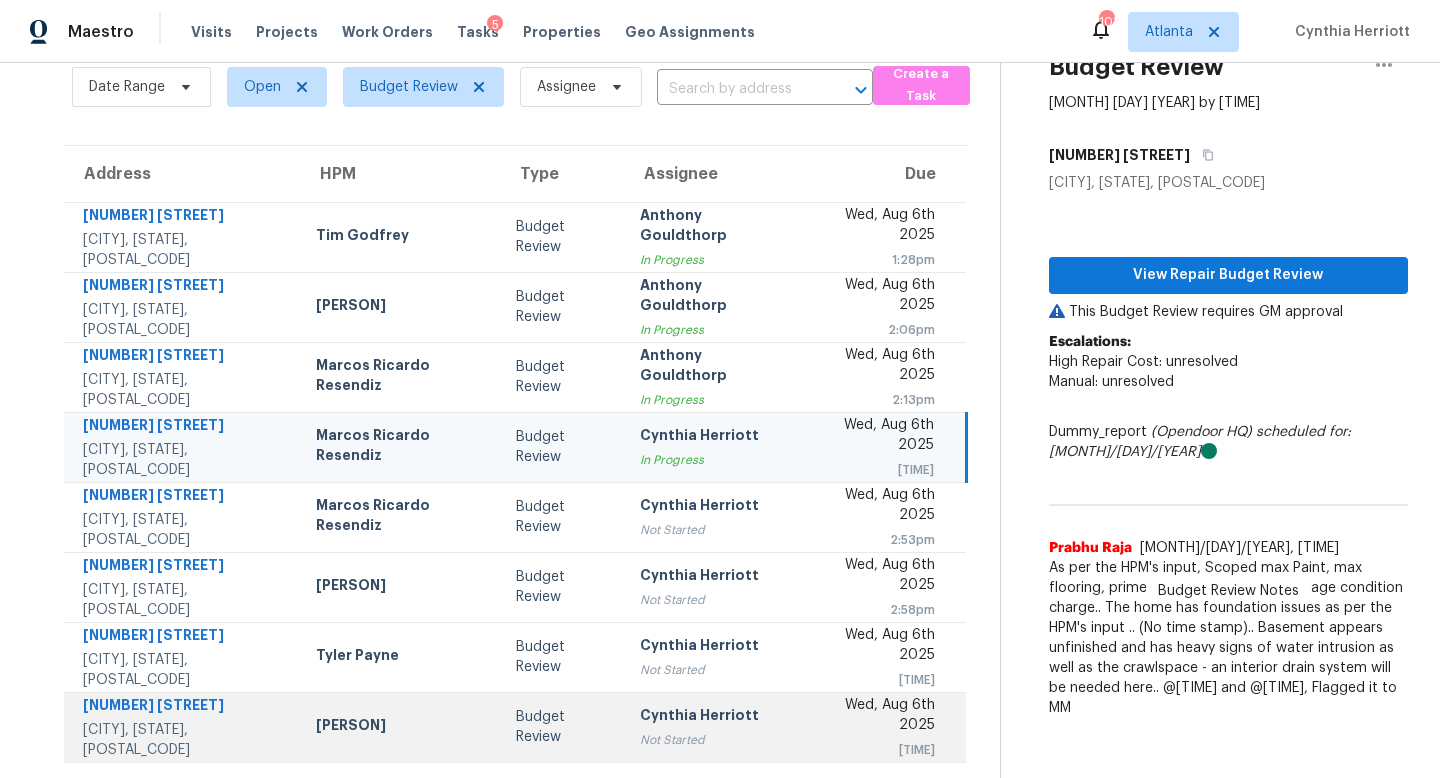 click on "Budget Review" at bounding box center [561, 727] 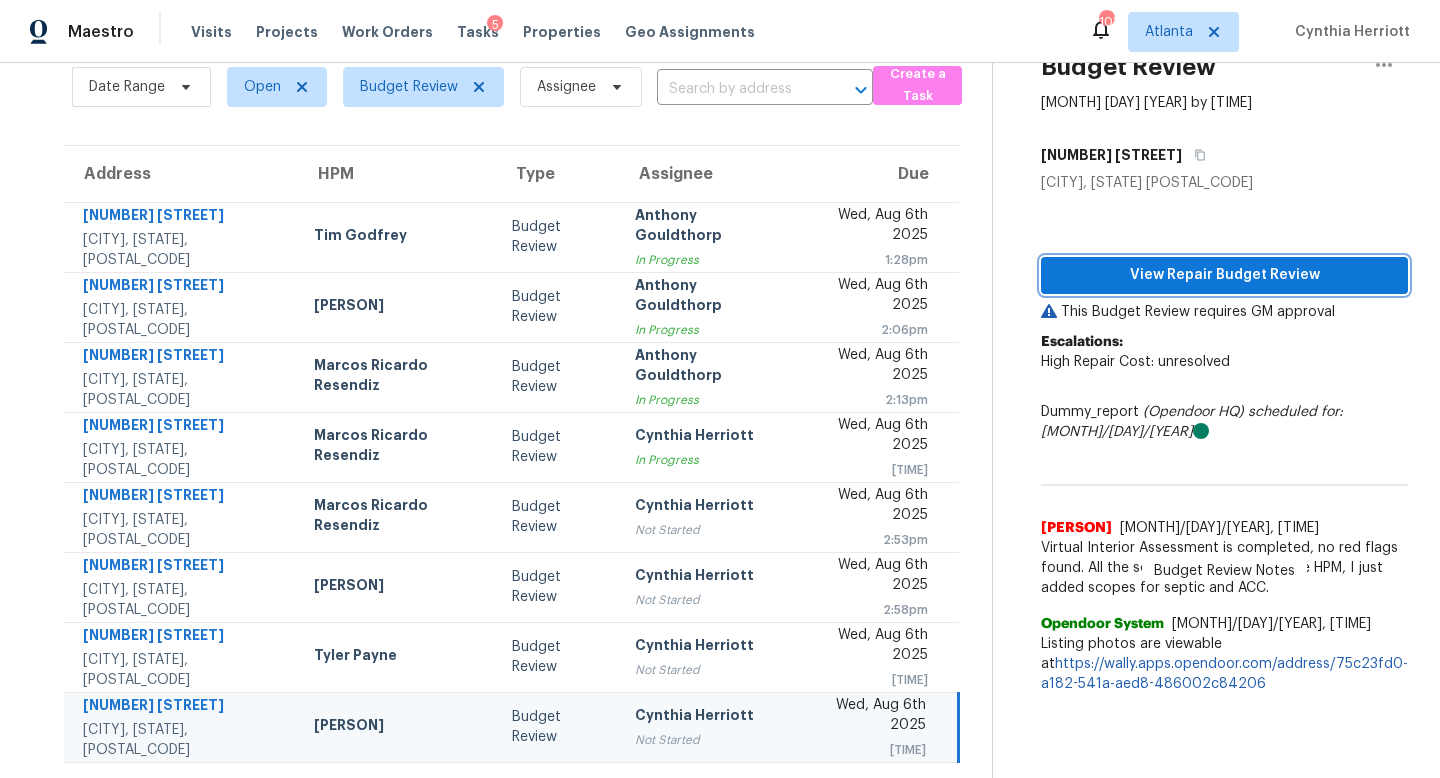 click on "View Repair Budget Review" at bounding box center [1224, 275] 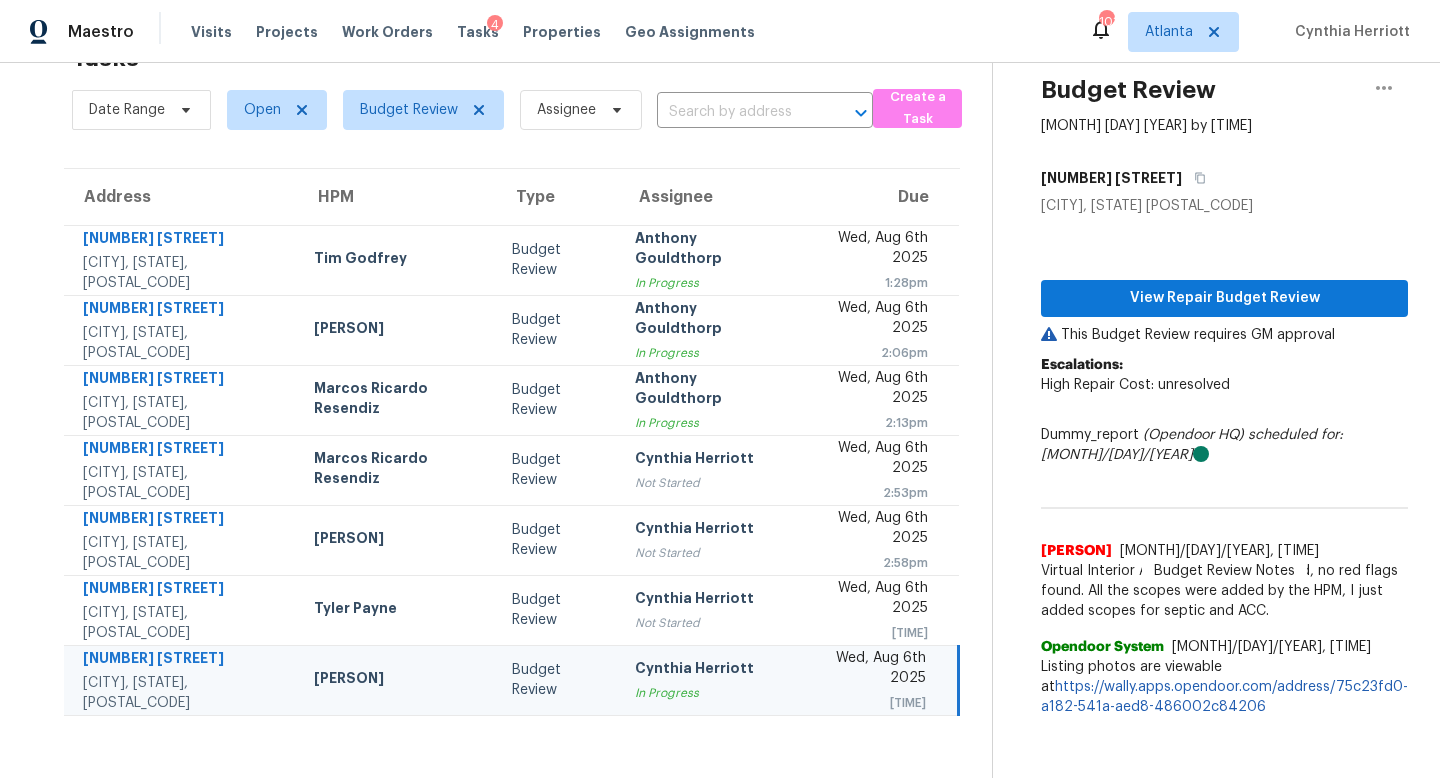 scroll, scrollTop: 63, scrollLeft: 0, axis: vertical 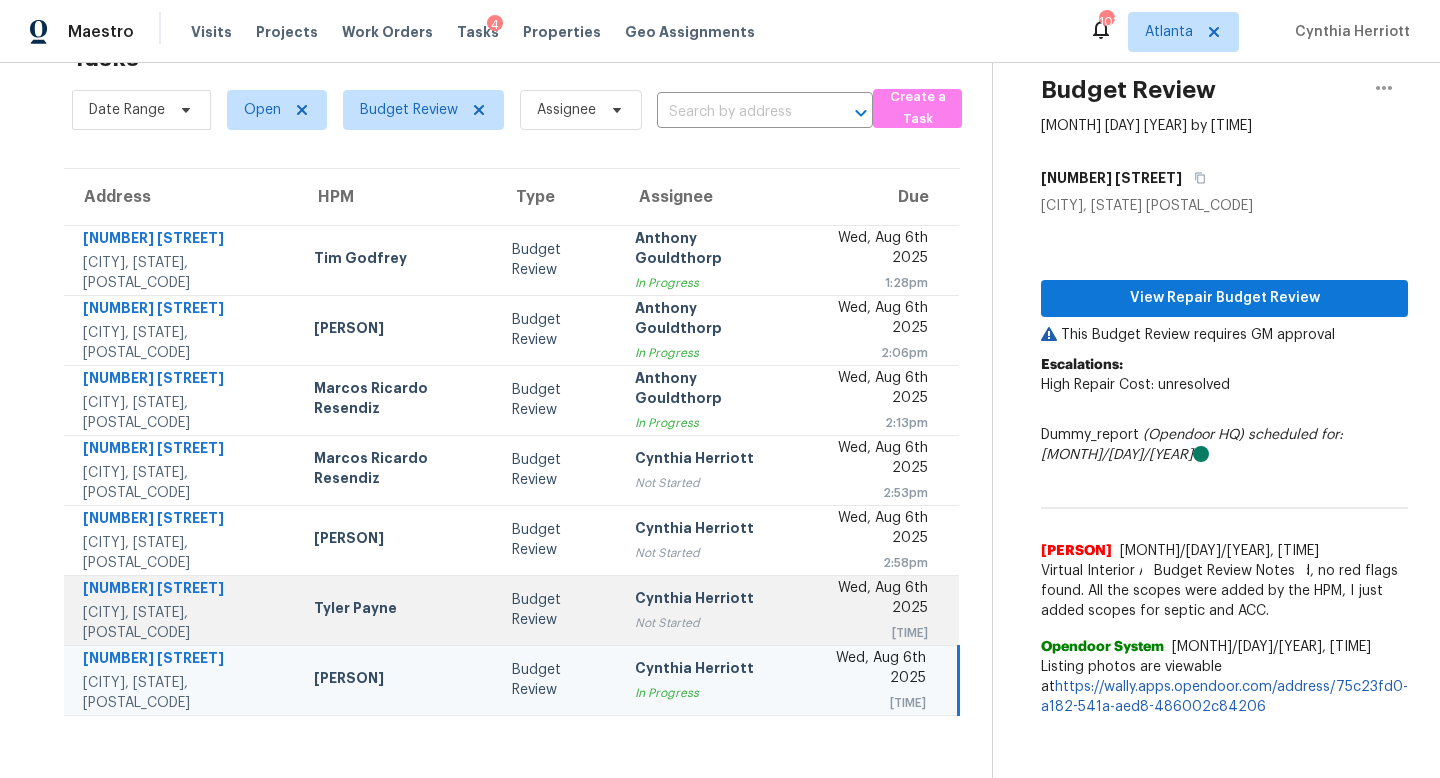 click on "Cynthia Herriott" at bounding box center [706, 600] 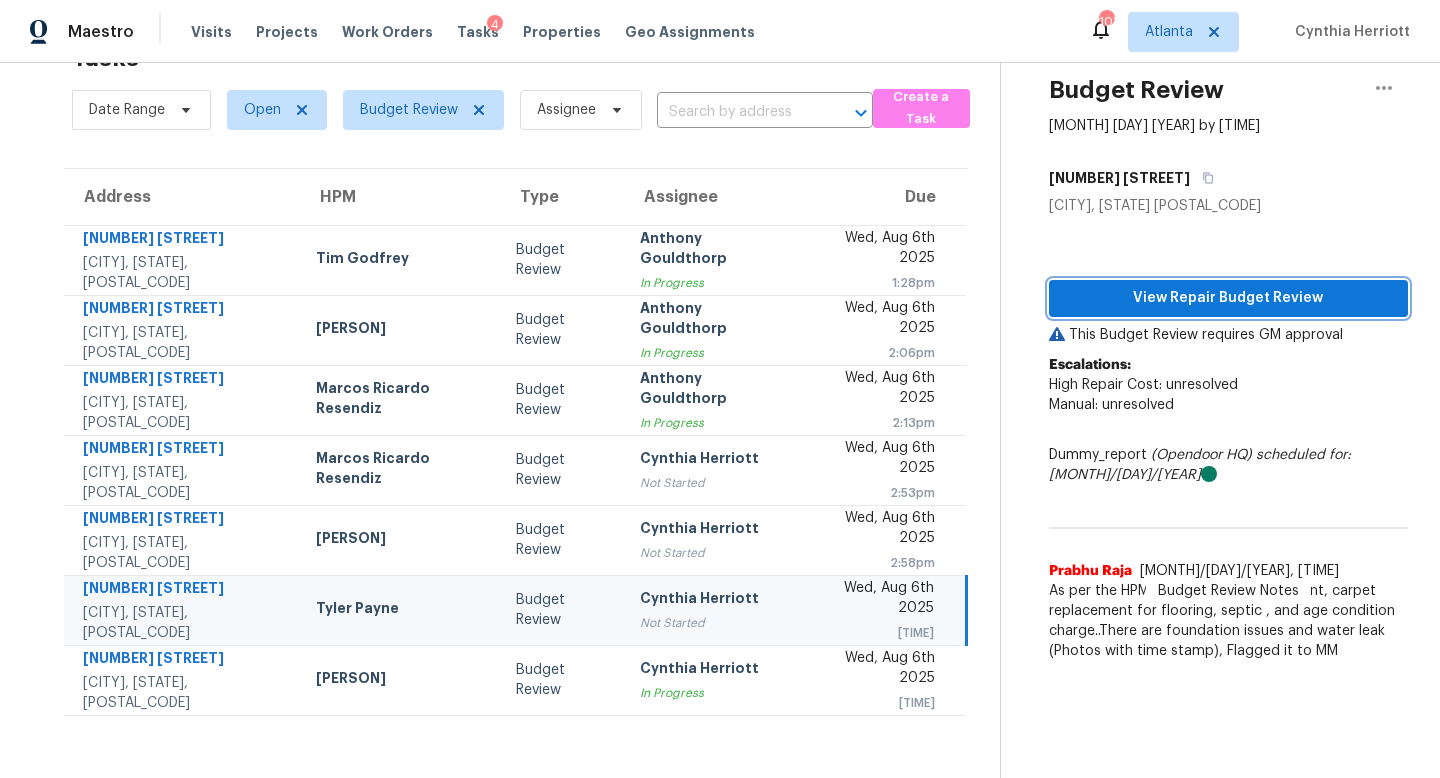 click on "View Repair Budget Review" at bounding box center [1228, 298] 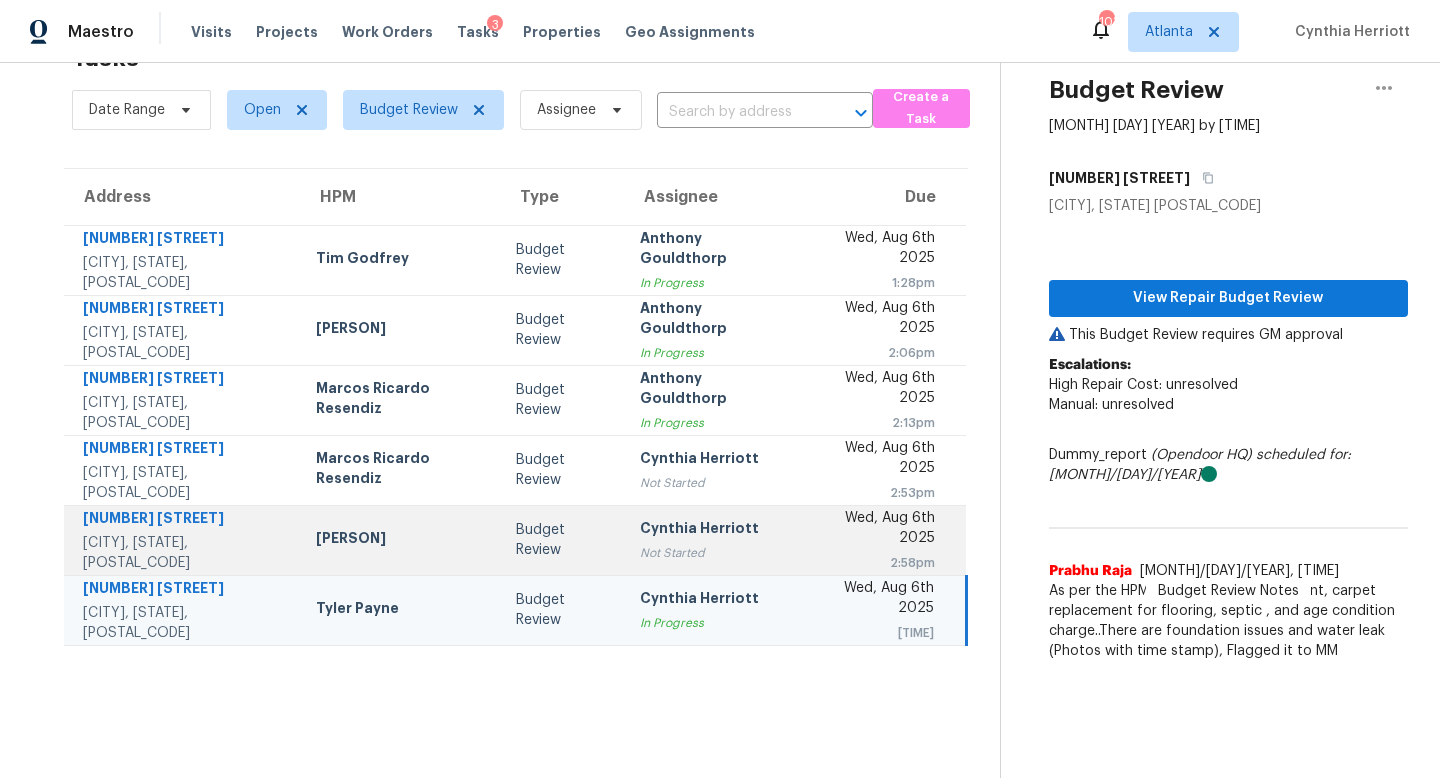 click on "Cynthia Herriott" at bounding box center (711, 530) 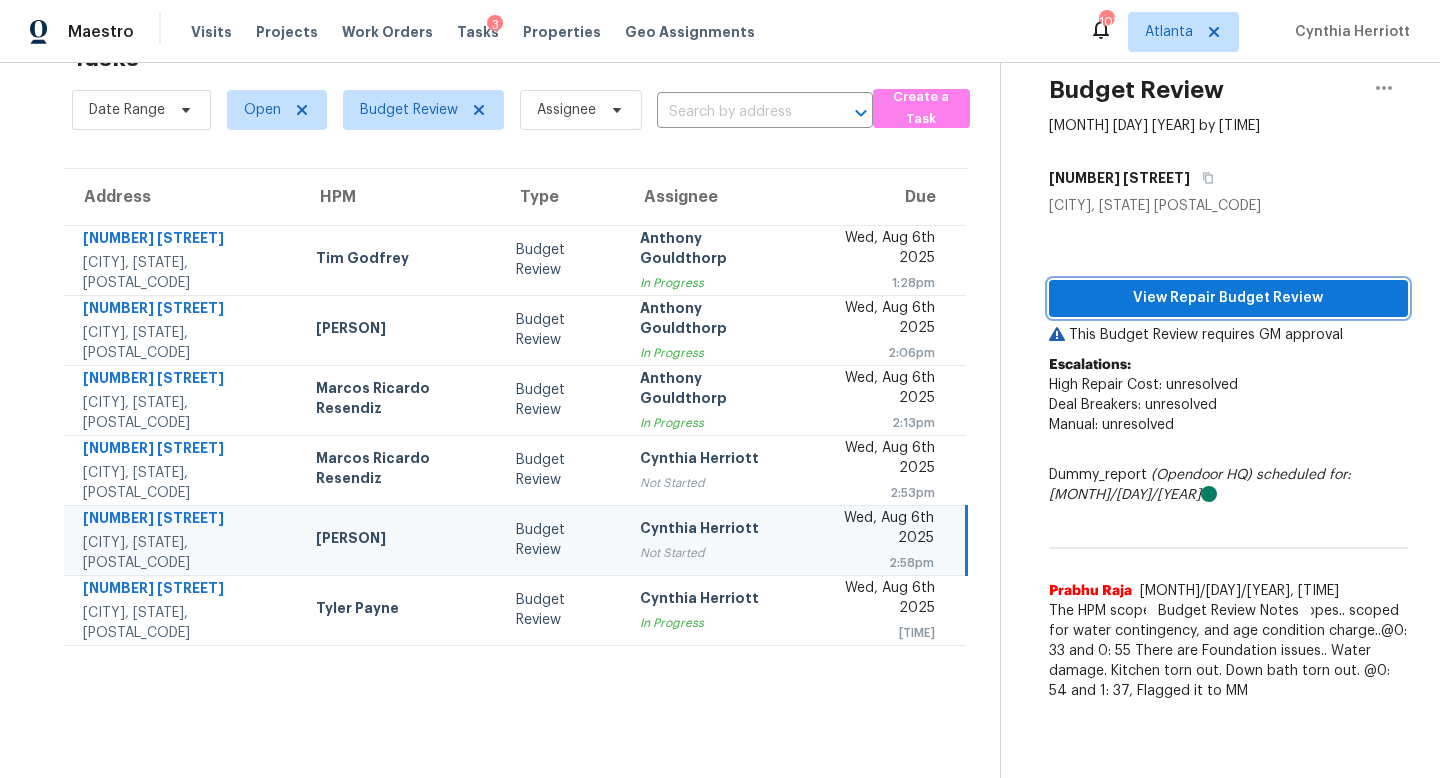 click on "View Repair Budget Review" at bounding box center (1228, 298) 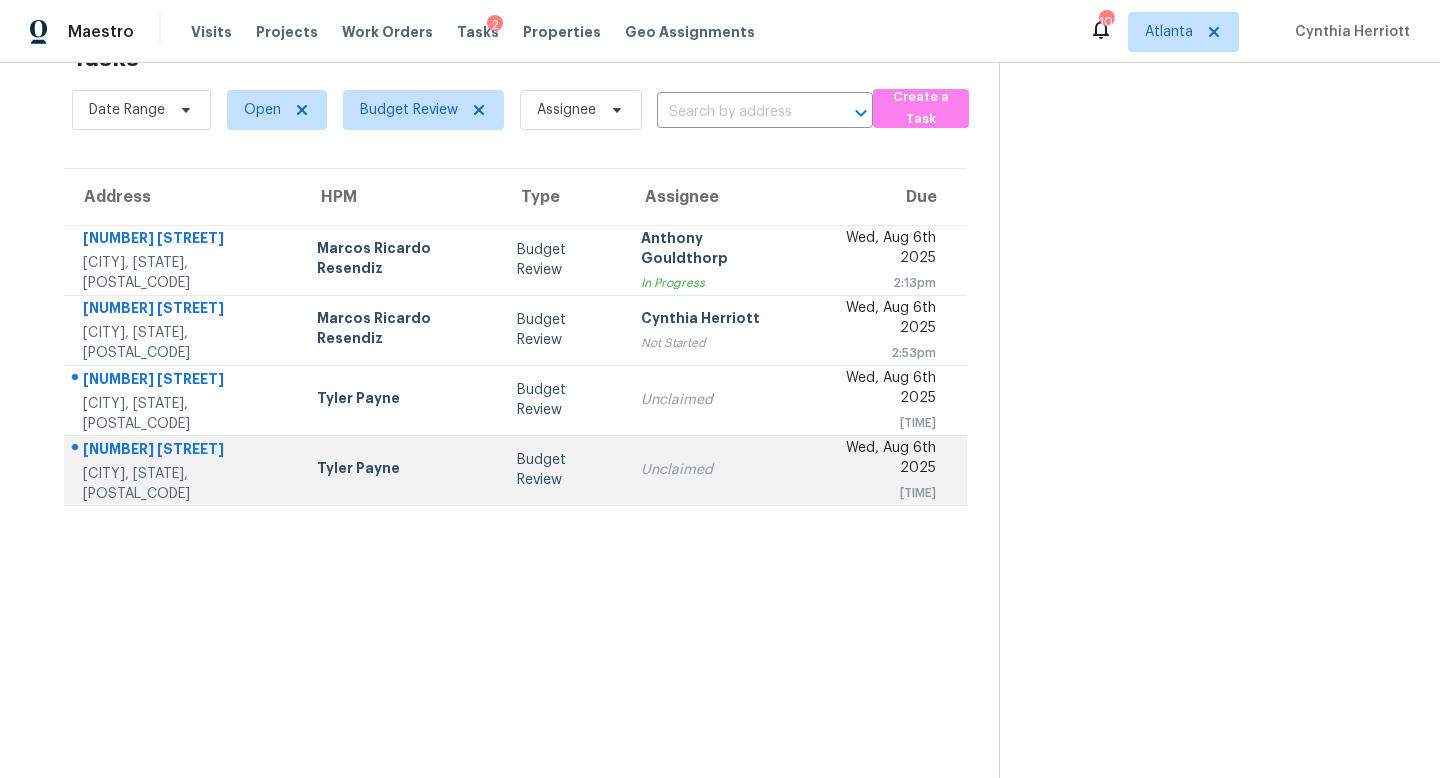 click on "Unclaimed" at bounding box center [713, 470] 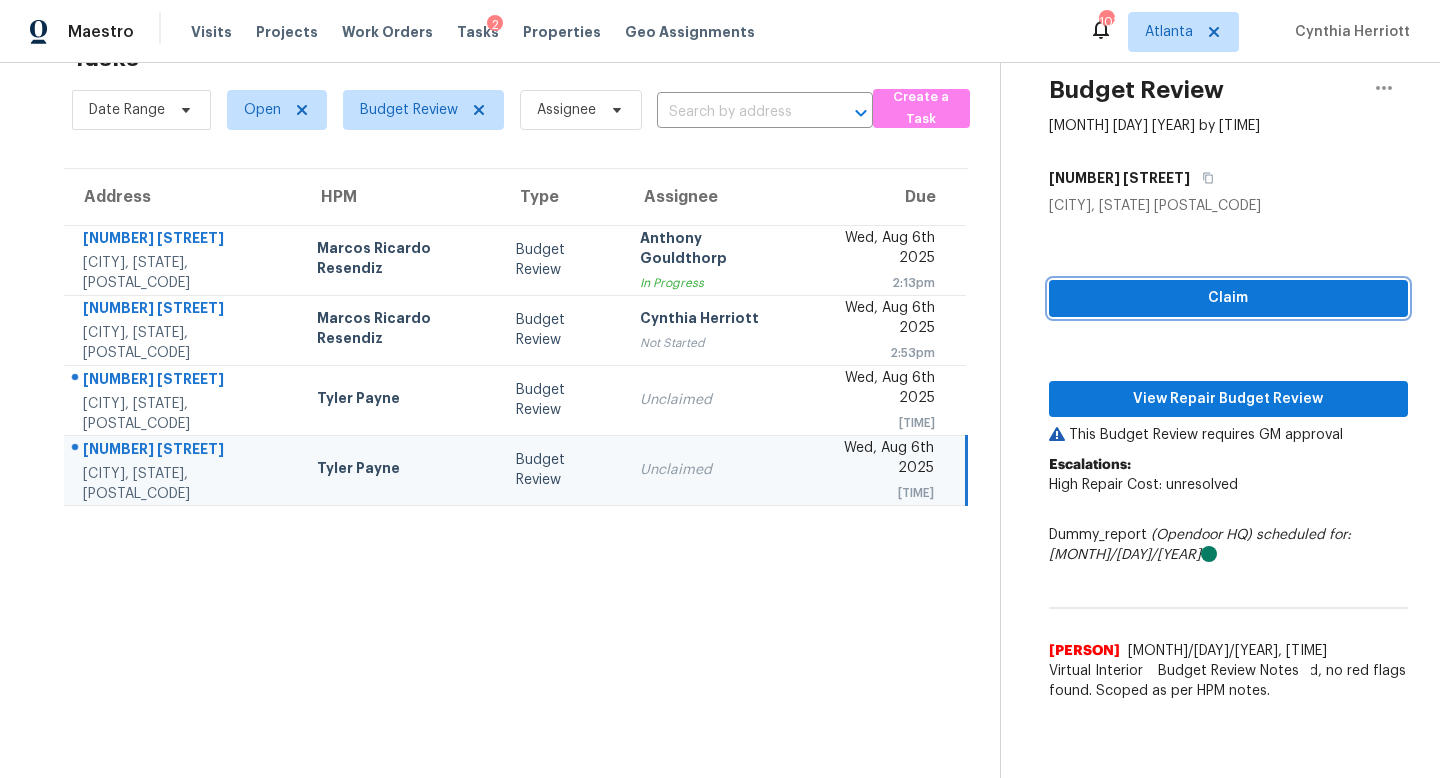 click on "Claim" at bounding box center (1228, 298) 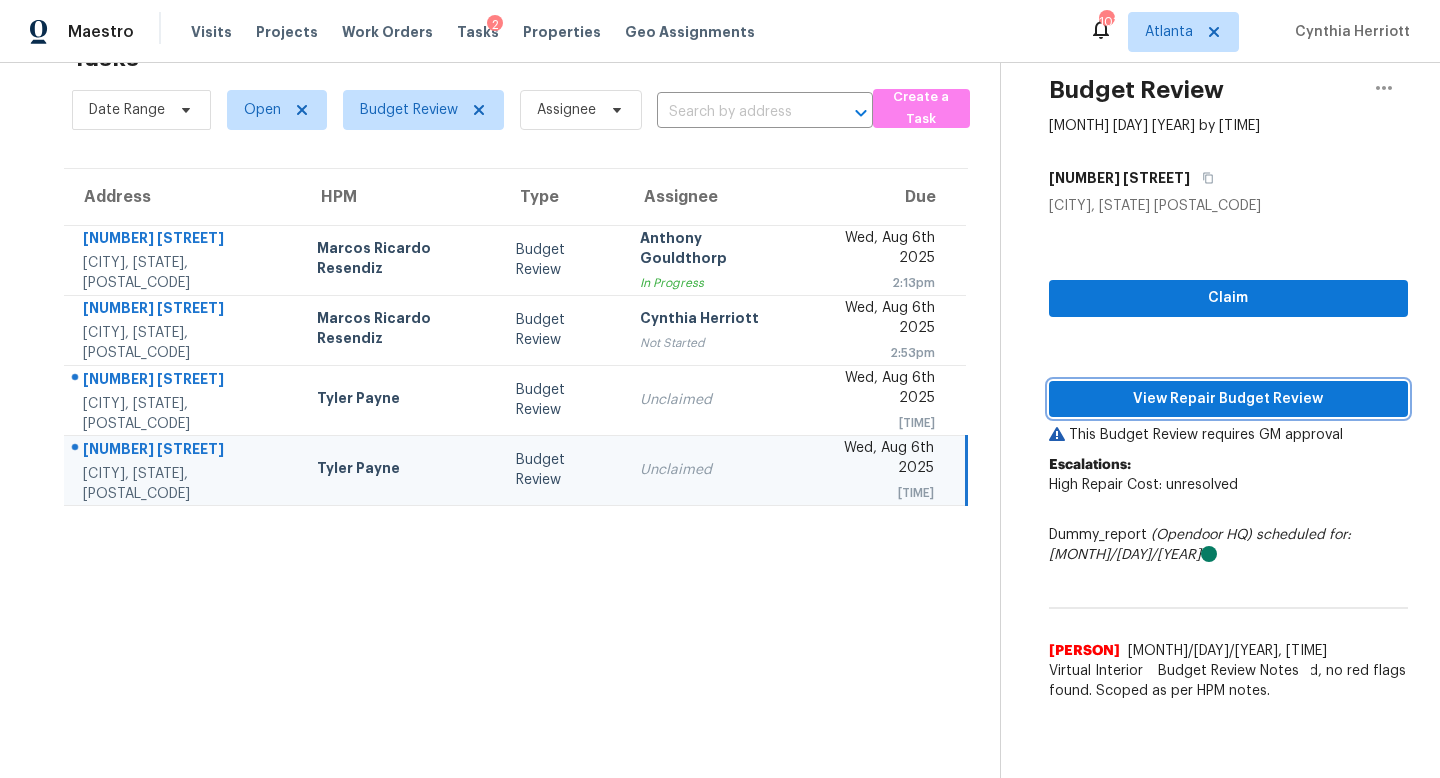 click on "View Repair Budget Review" at bounding box center [1228, 399] 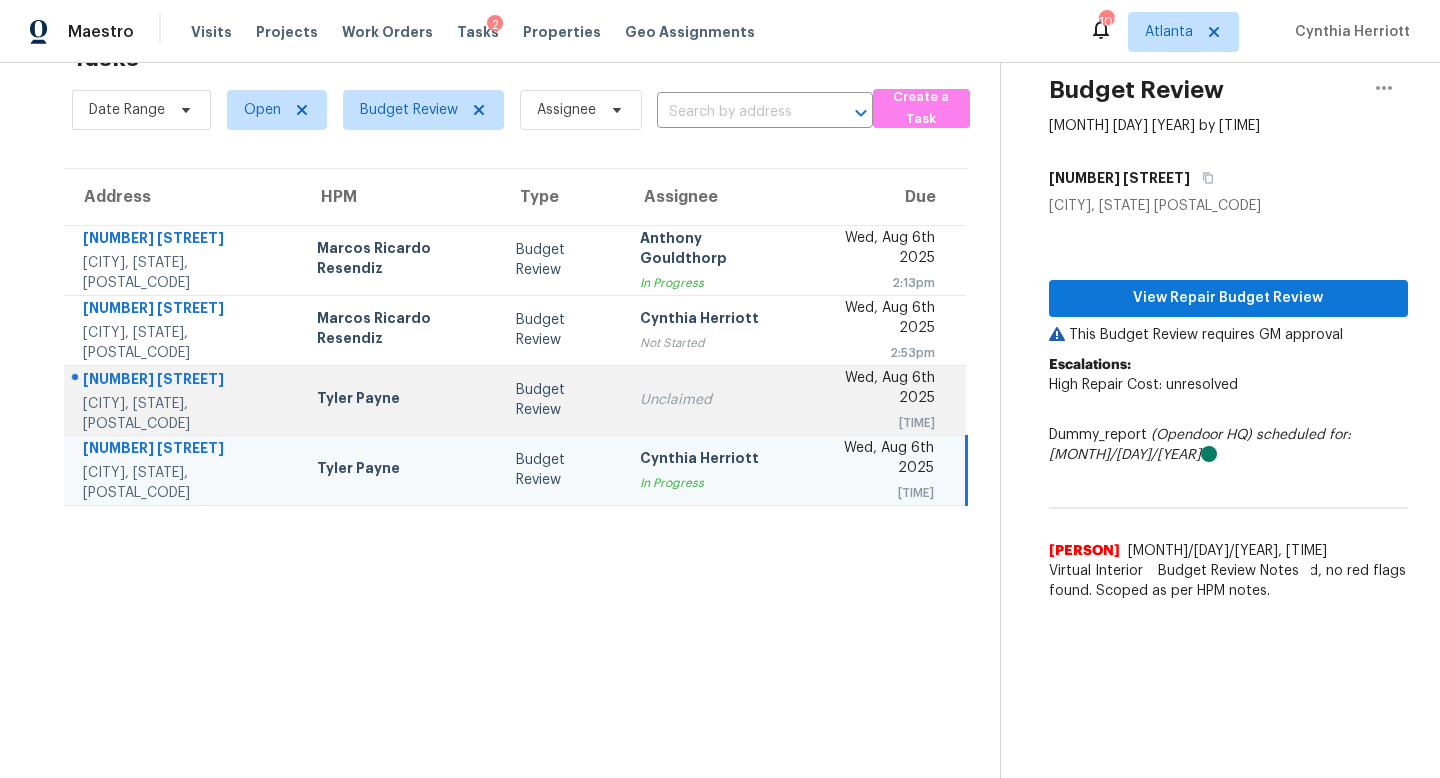 click on "Unclaimed" at bounding box center (711, 400) 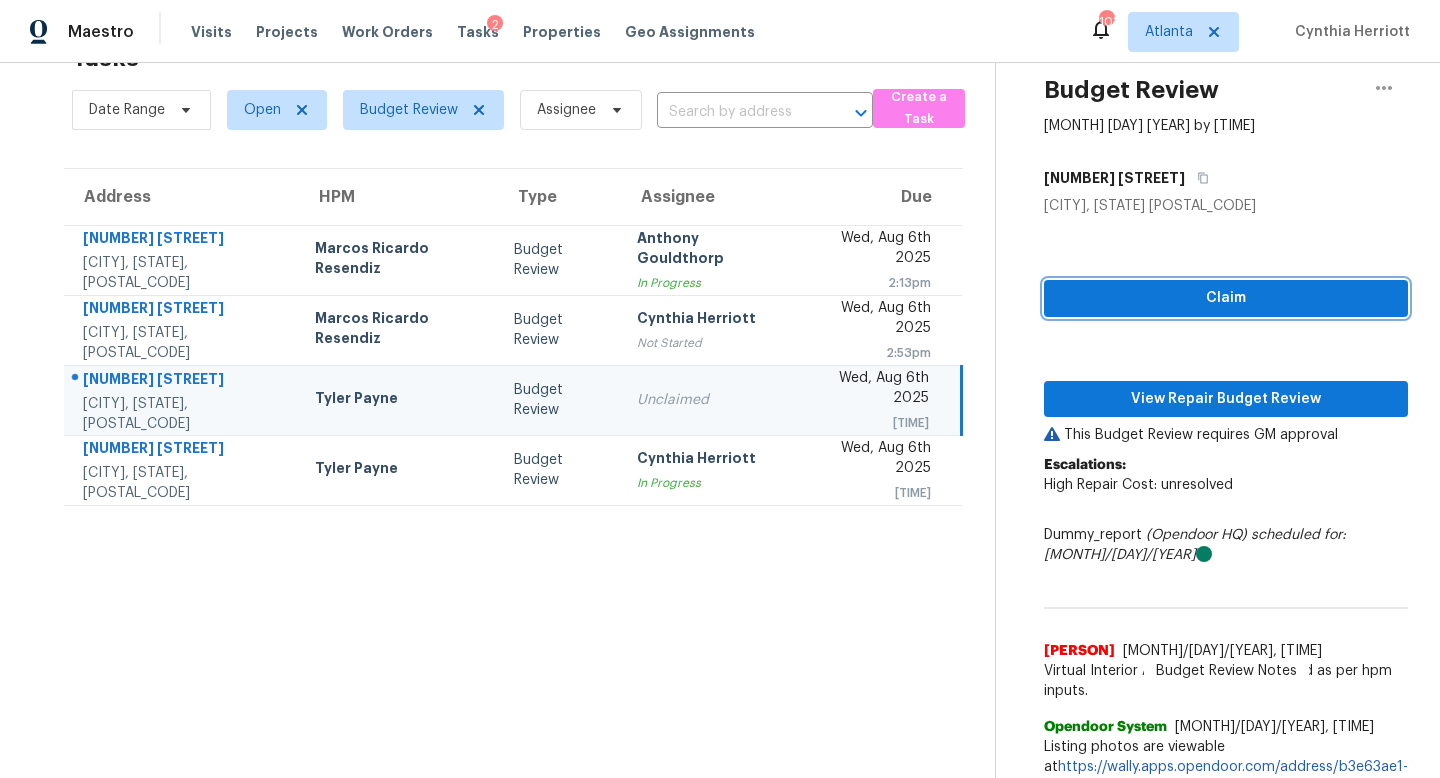 click on "Claim" at bounding box center [1226, 298] 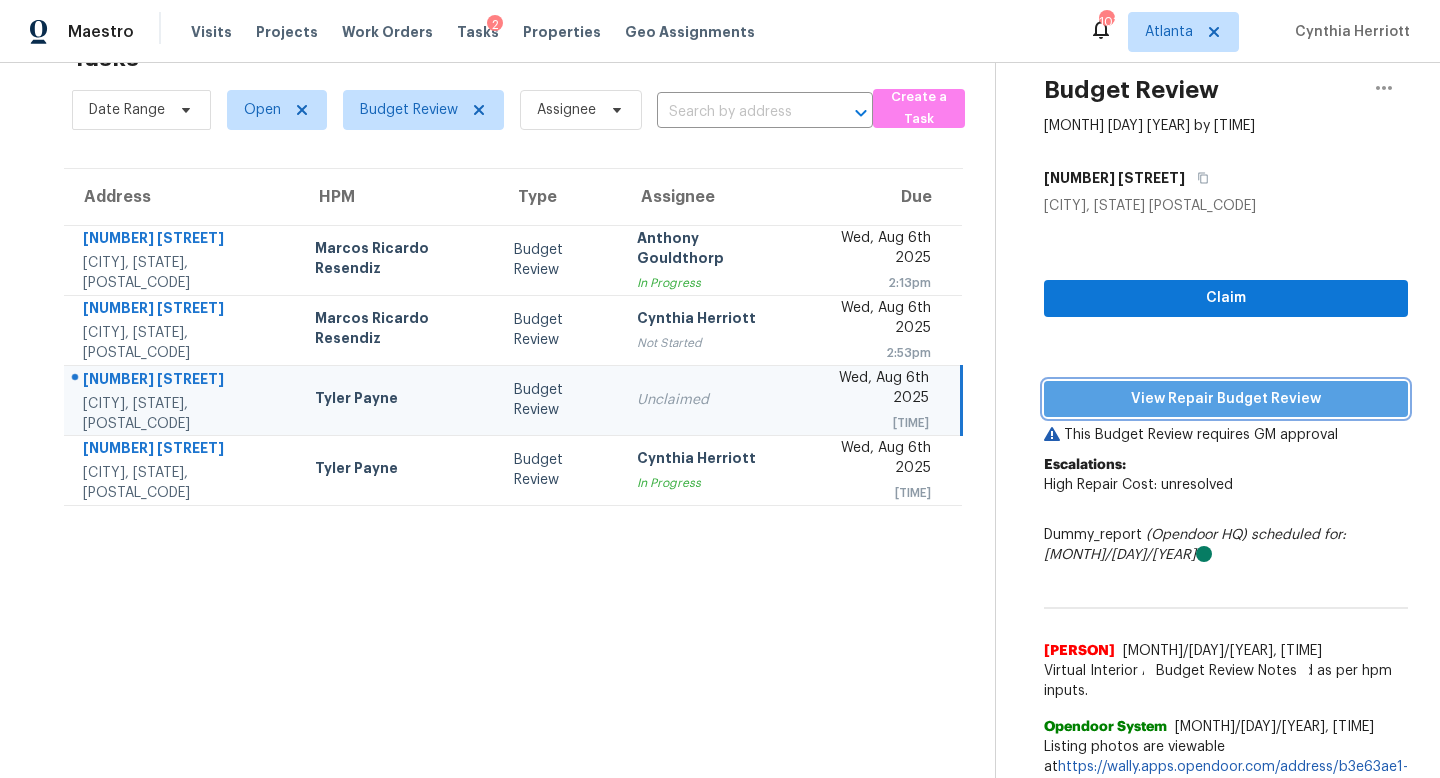 click on "View Repair Budget Review" at bounding box center (1226, 399) 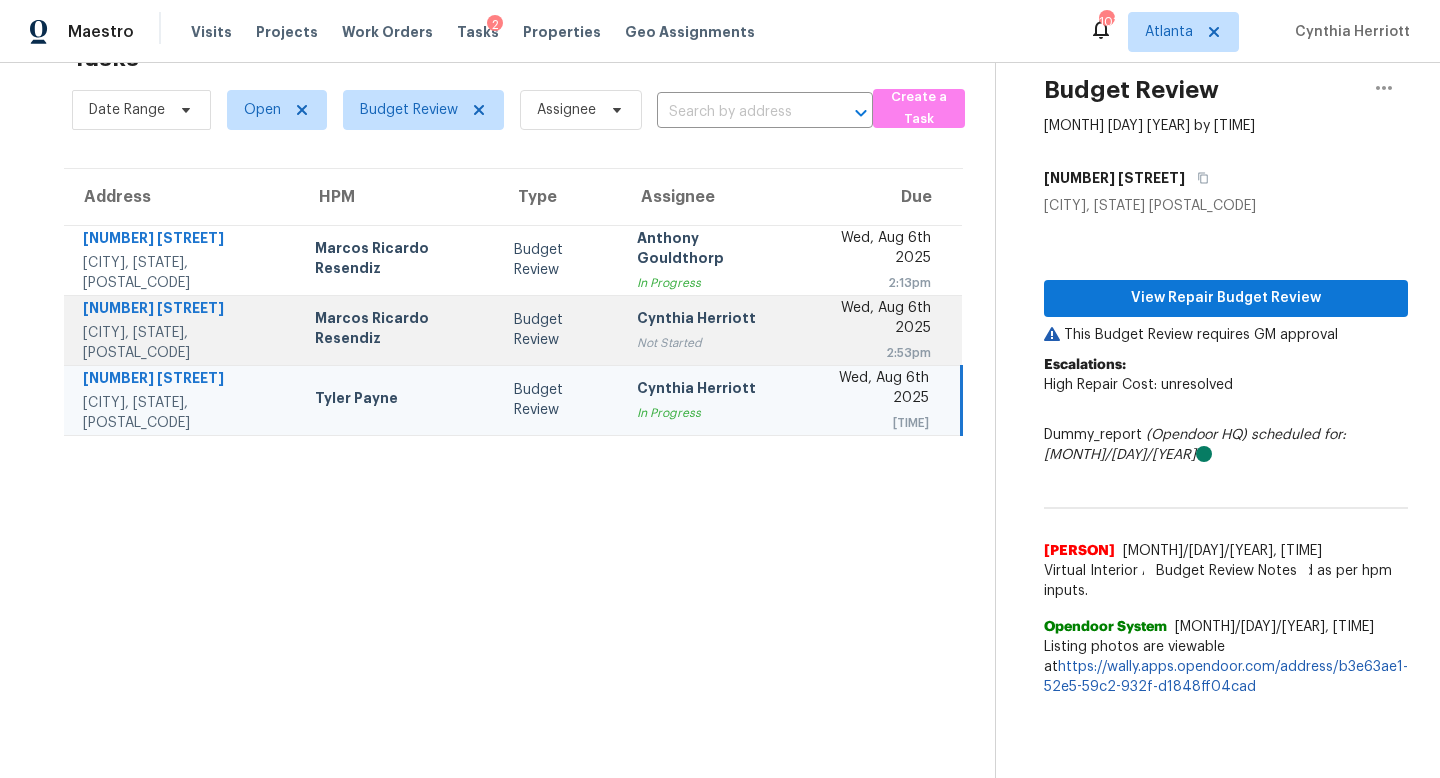 click on "[PERSON] Not Started" at bounding box center (708, 330) 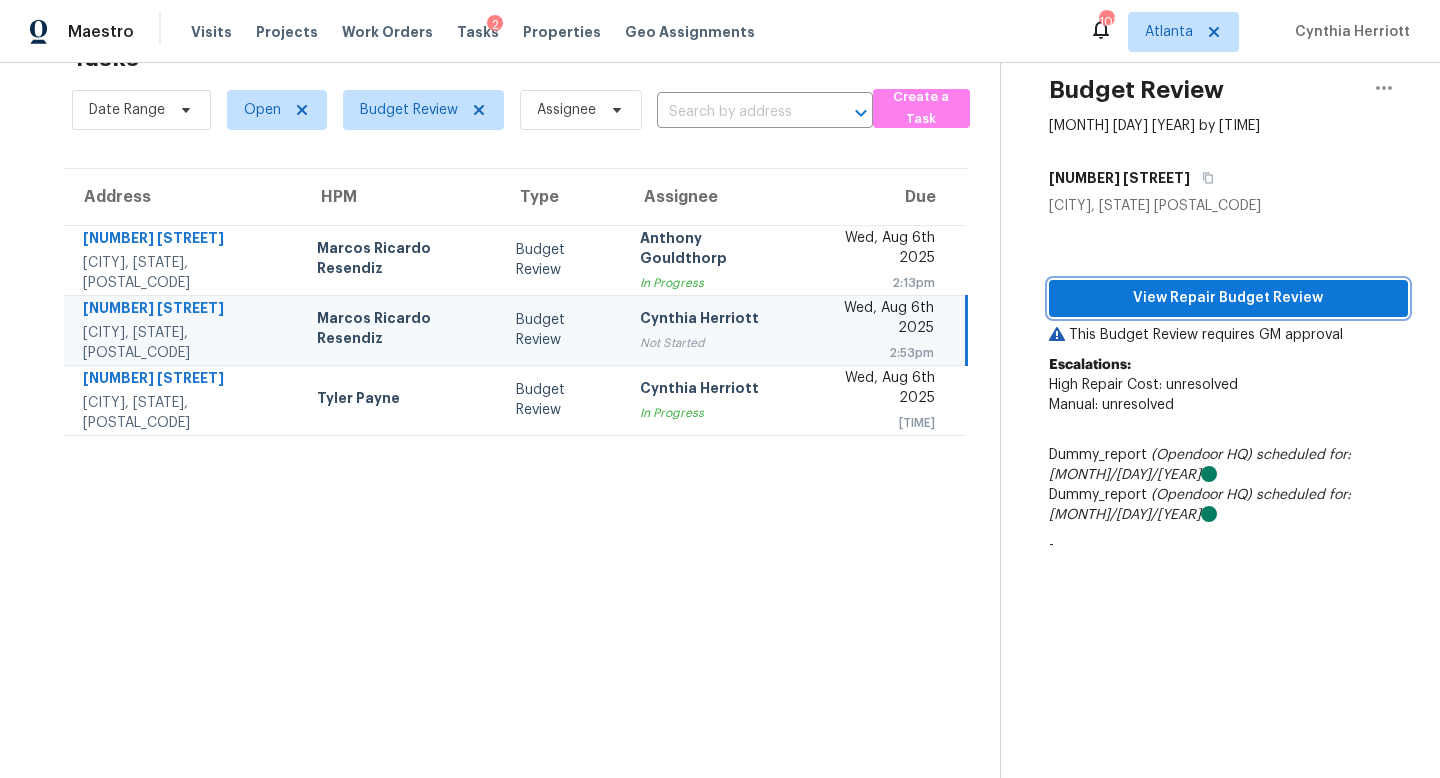 click on "View Repair Budget Review" at bounding box center [1228, 298] 